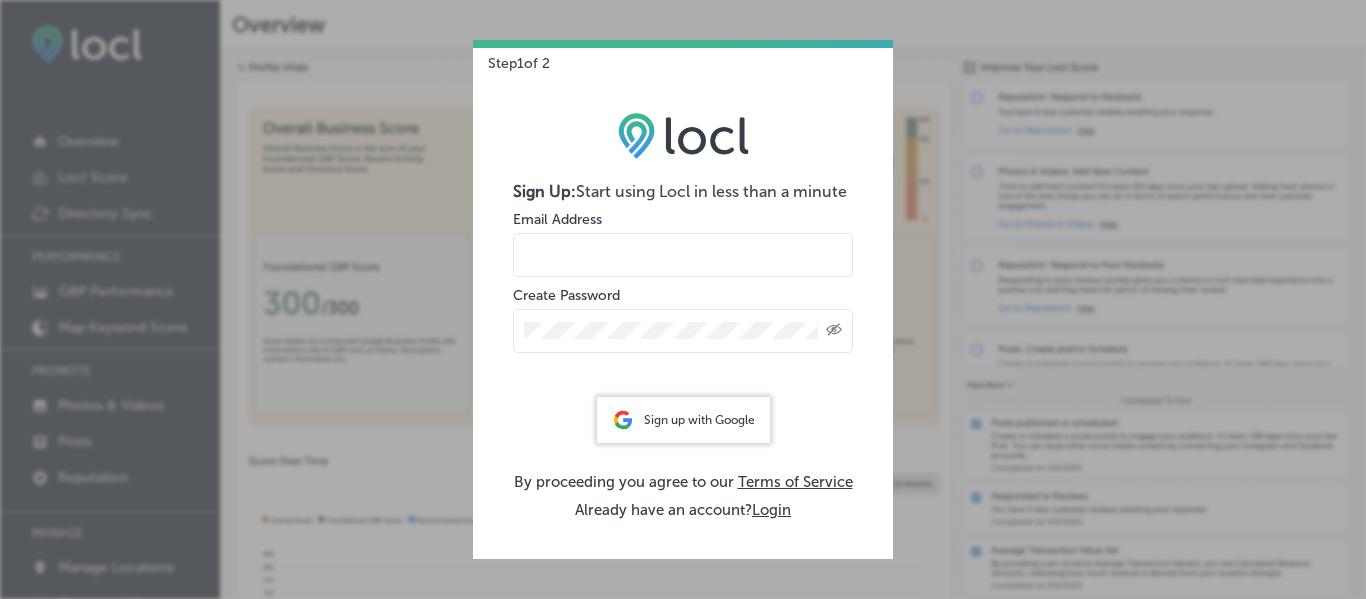scroll, scrollTop: 0, scrollLeft: 0, axis: both 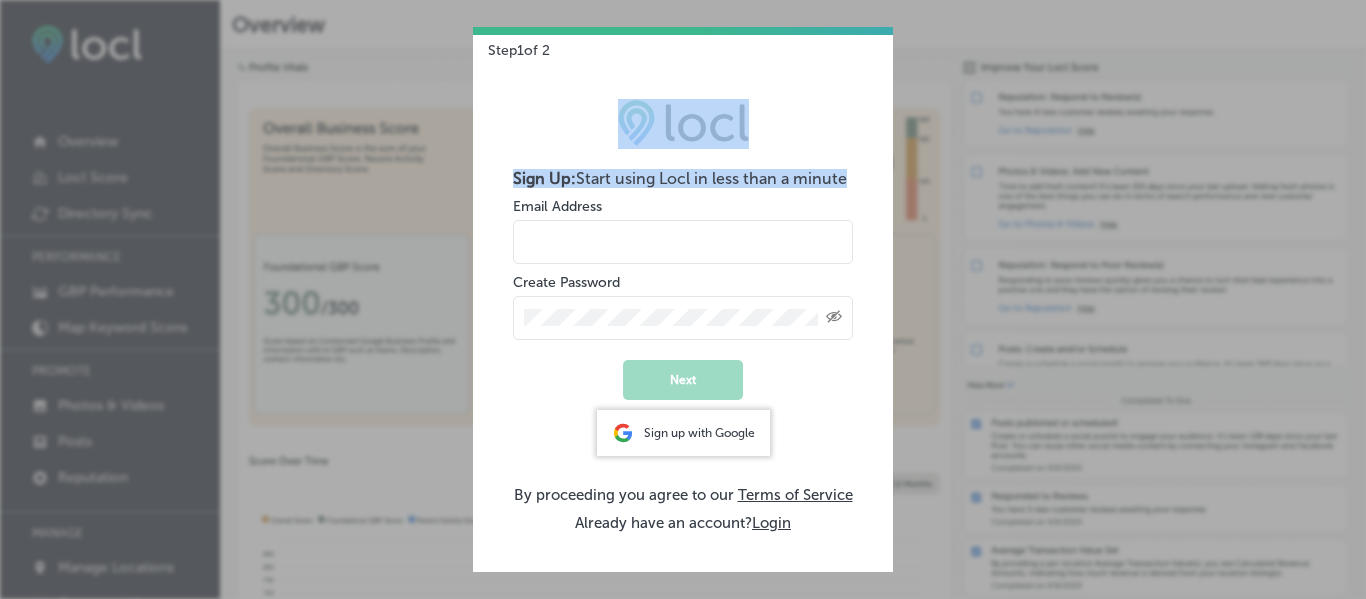 drag, startPoint x: 606, startPoint y: 63, endPoint x: 882, endPoint y: 170, distance: 296.0152 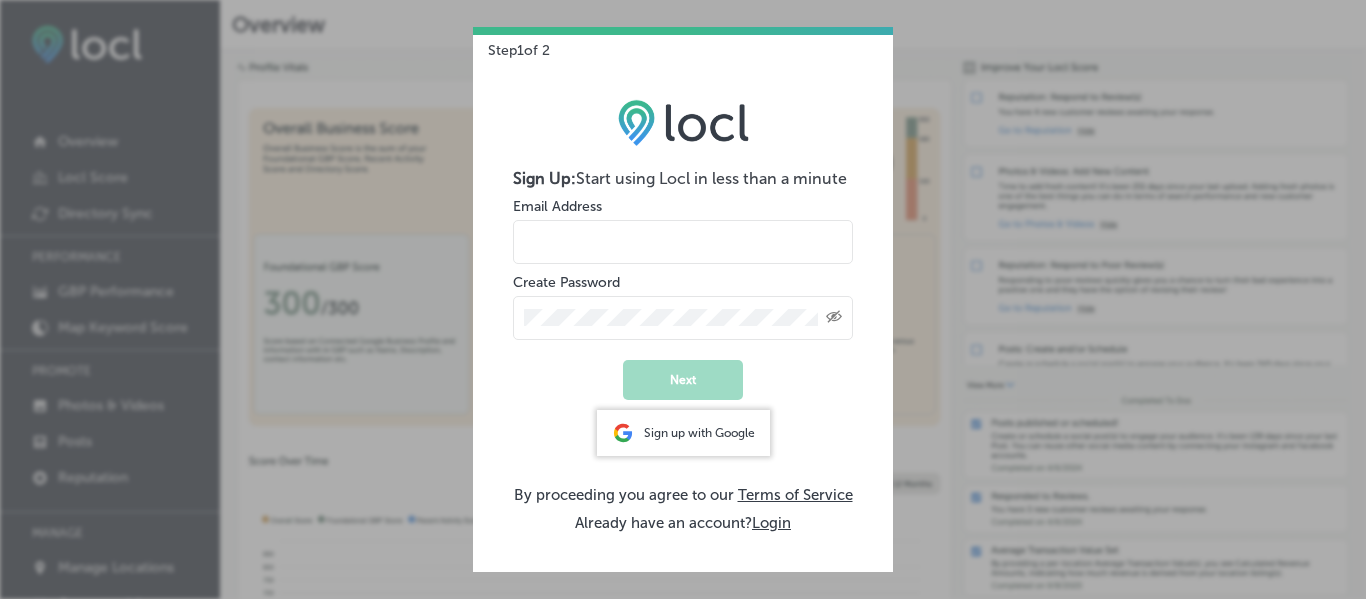 click on "Step  1  of 2 Sign Up:  Start using Locl in less than a minute Email Address Create Password
Created with Sketch.
Next
Sign up with Google By proceeding you agree to our   Terms of Service Already have an account?  Login" at bounding box center [683, 299] 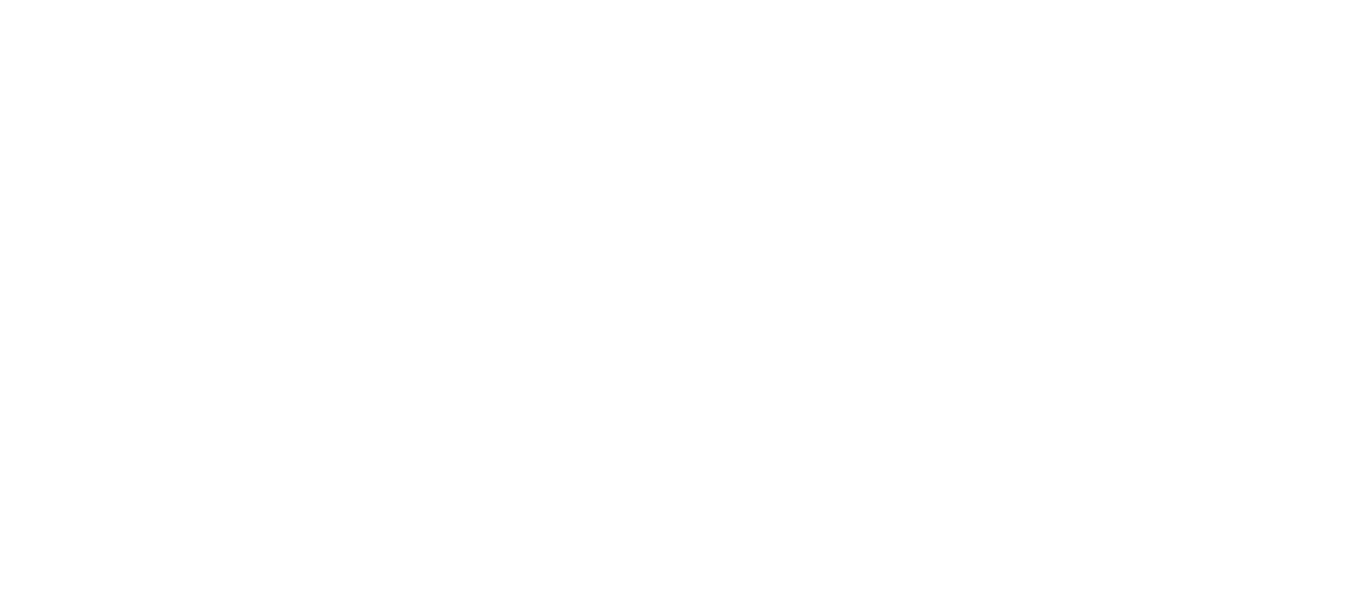 scroll, scrollTop: 0, scrollLeft: 0, axis: both 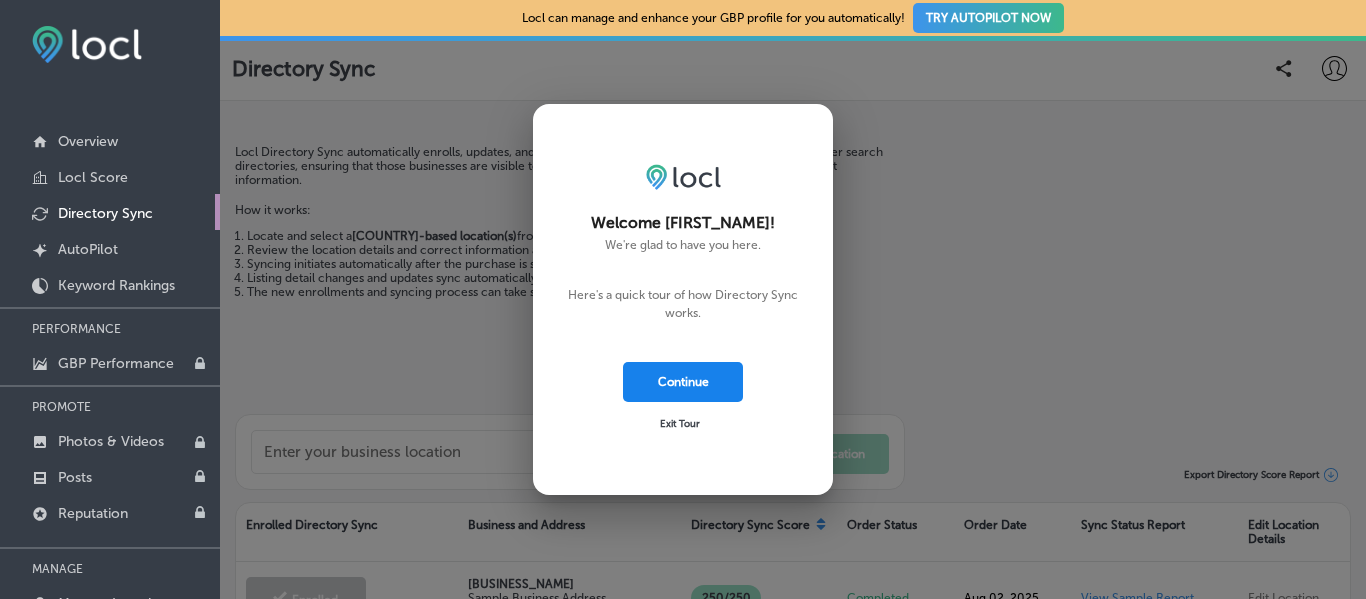 click on "Continue" at bounding box center [683, 382] 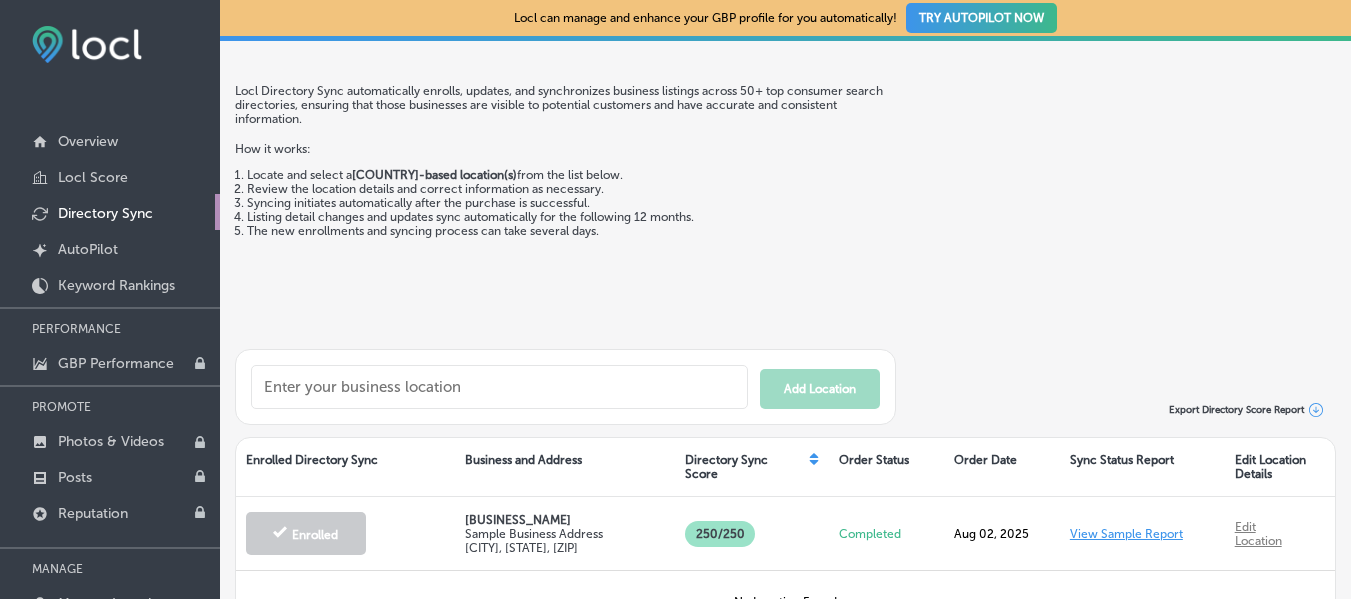 scroll, scrollTop: 130, scrollLeft: 0, axis: vertical 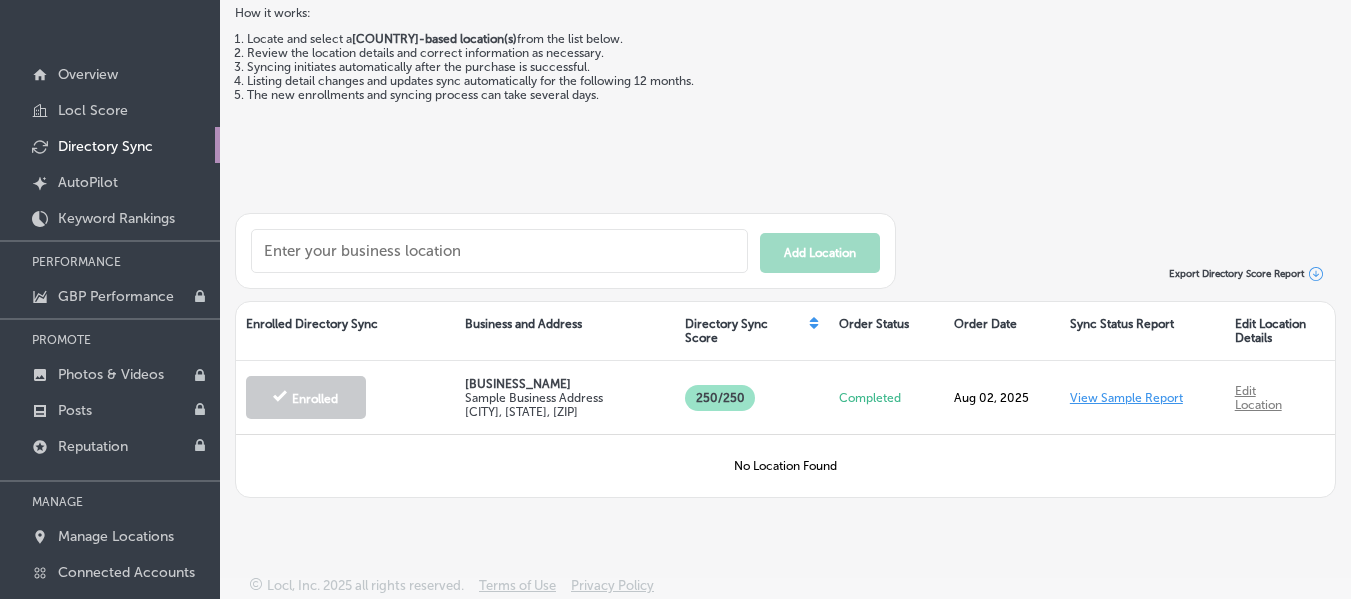 click at bounding box center (499, 251) 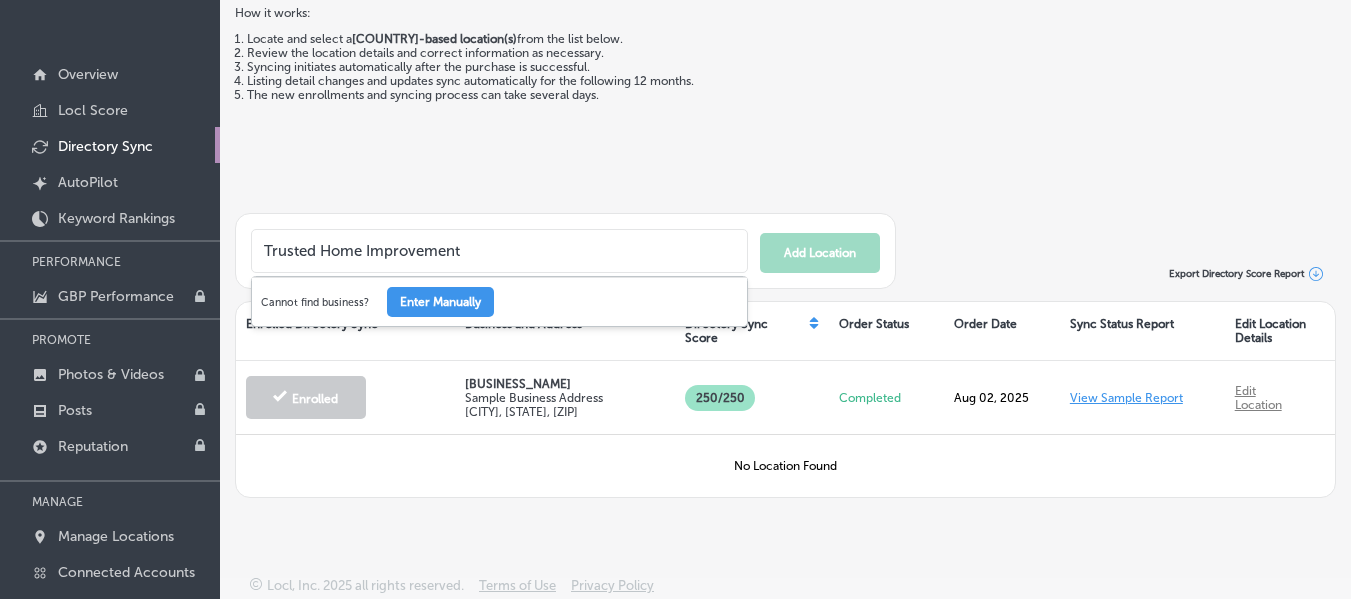 click on "Trusted Home Improvement" at bounding box center [499, 251] 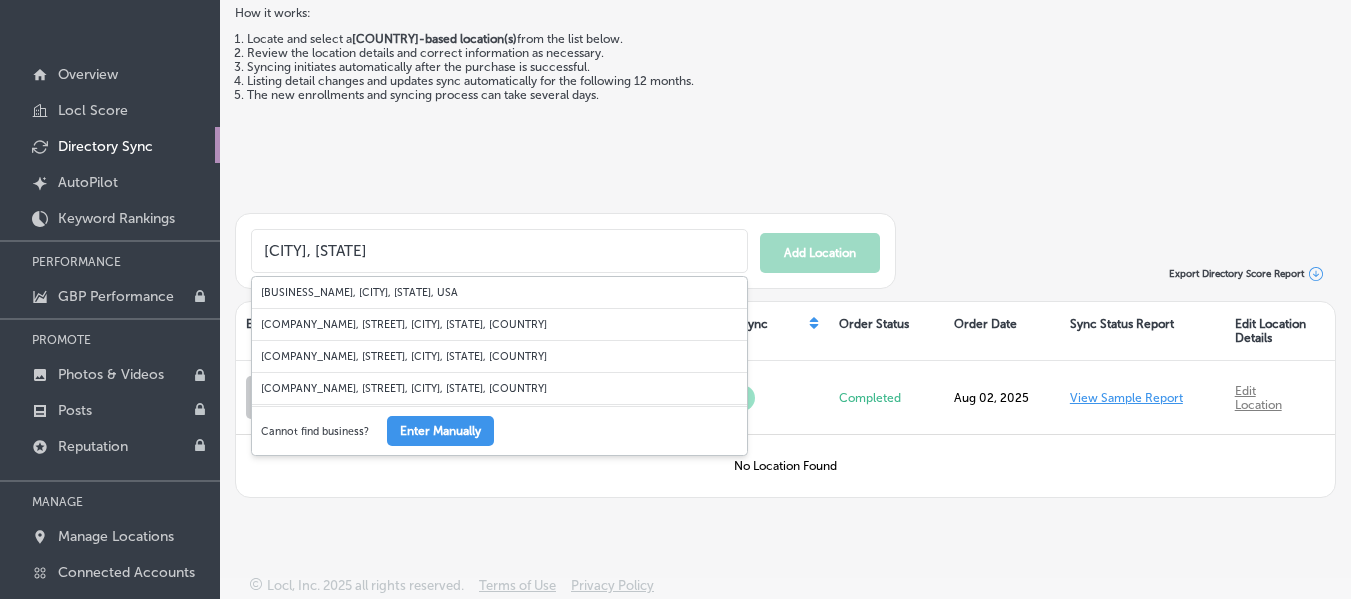 type on "[CITY], [STATE]" 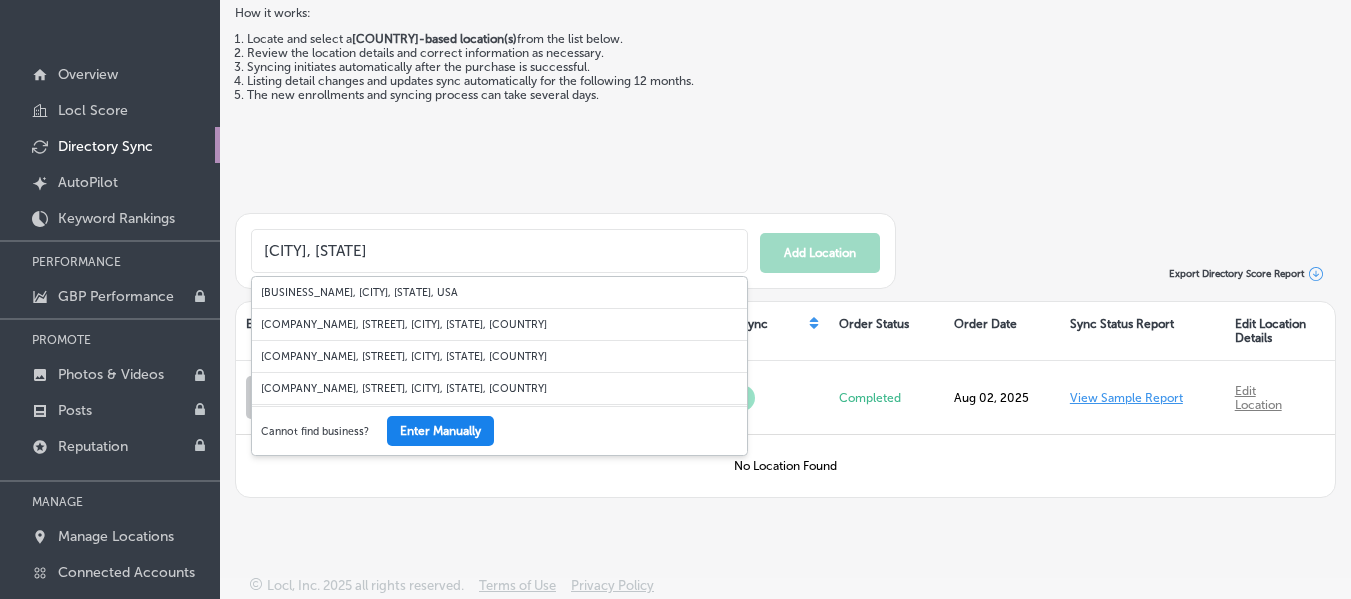 click on "Enter Manually" at bounding box center [440, 431] 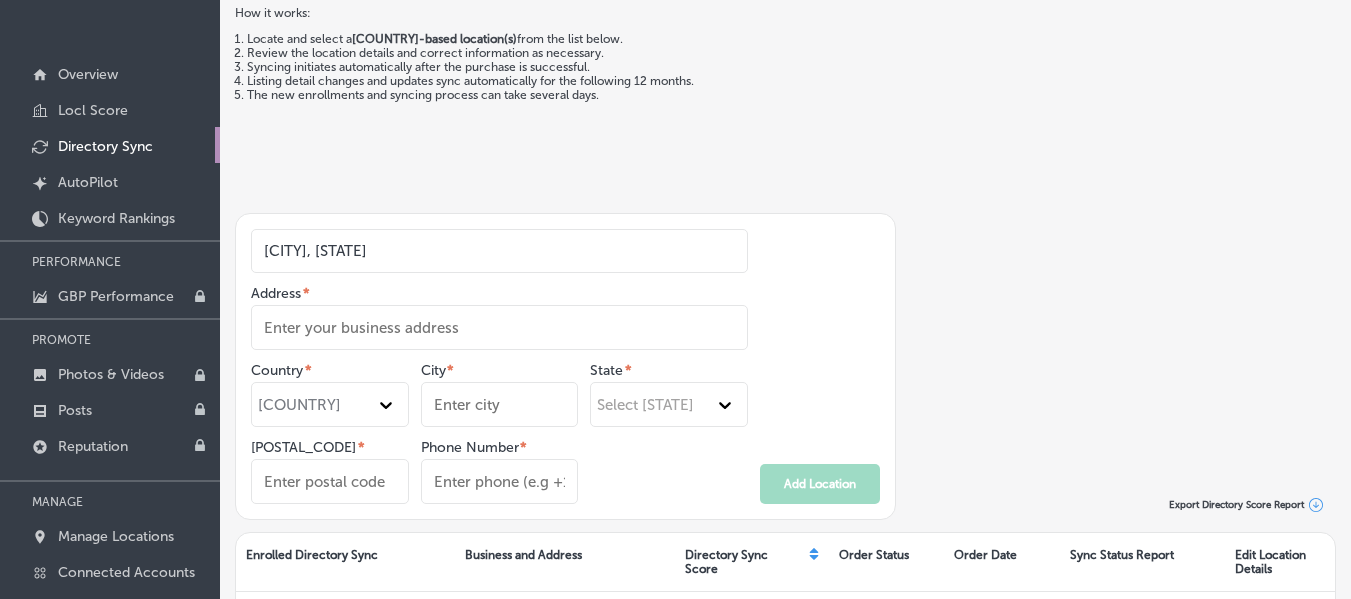 click on "[ADDRESS] *" at bounding box center (499, 327) 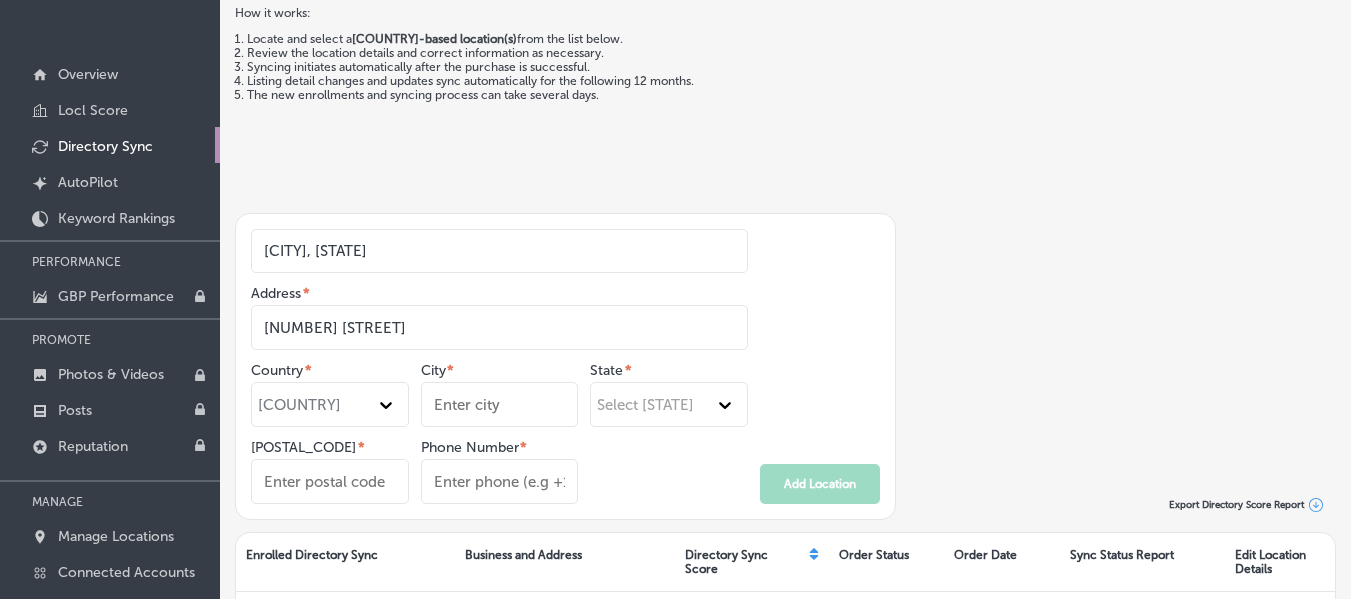 type on "[CITY]" 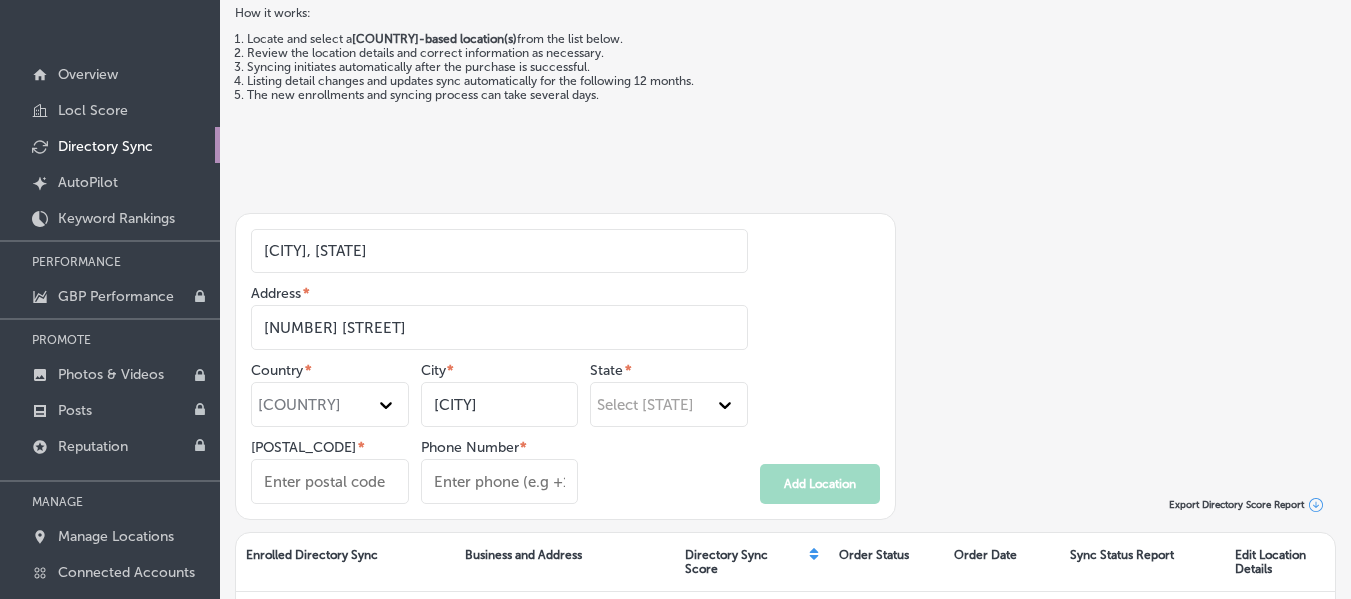 type on "39759" 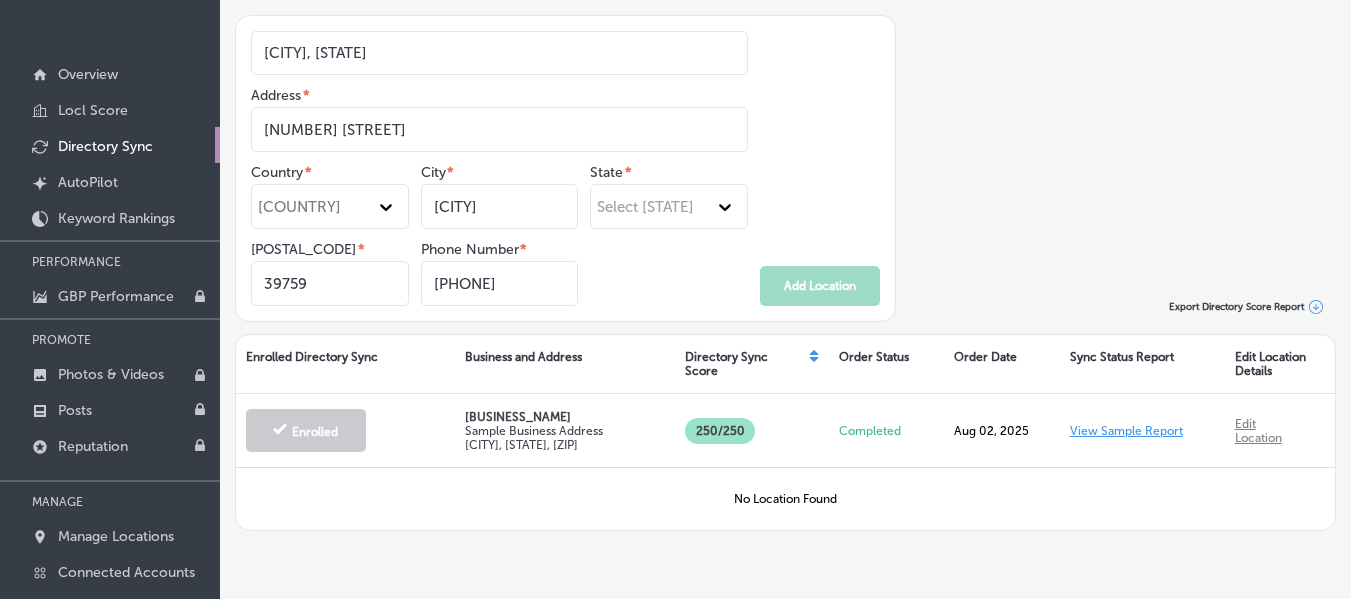 scroll, scrollTop: 330, scrollLeft: 0, axis: vertical 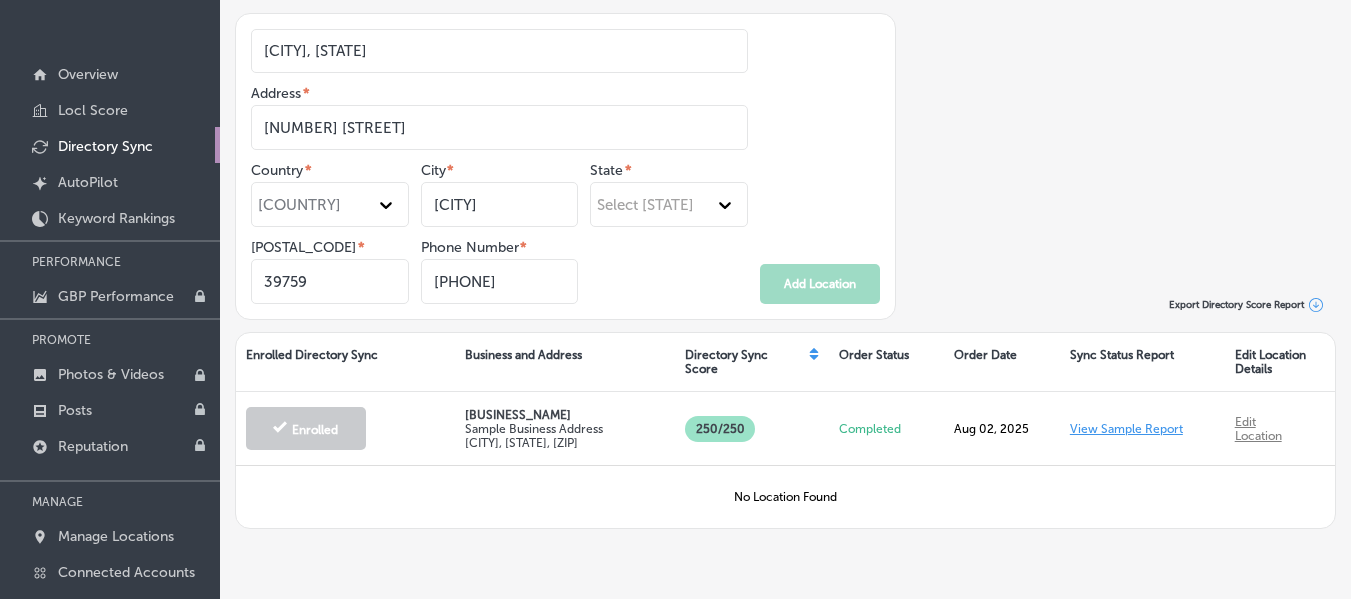 click on "[PHONE]" at bounding box center [500, 281] 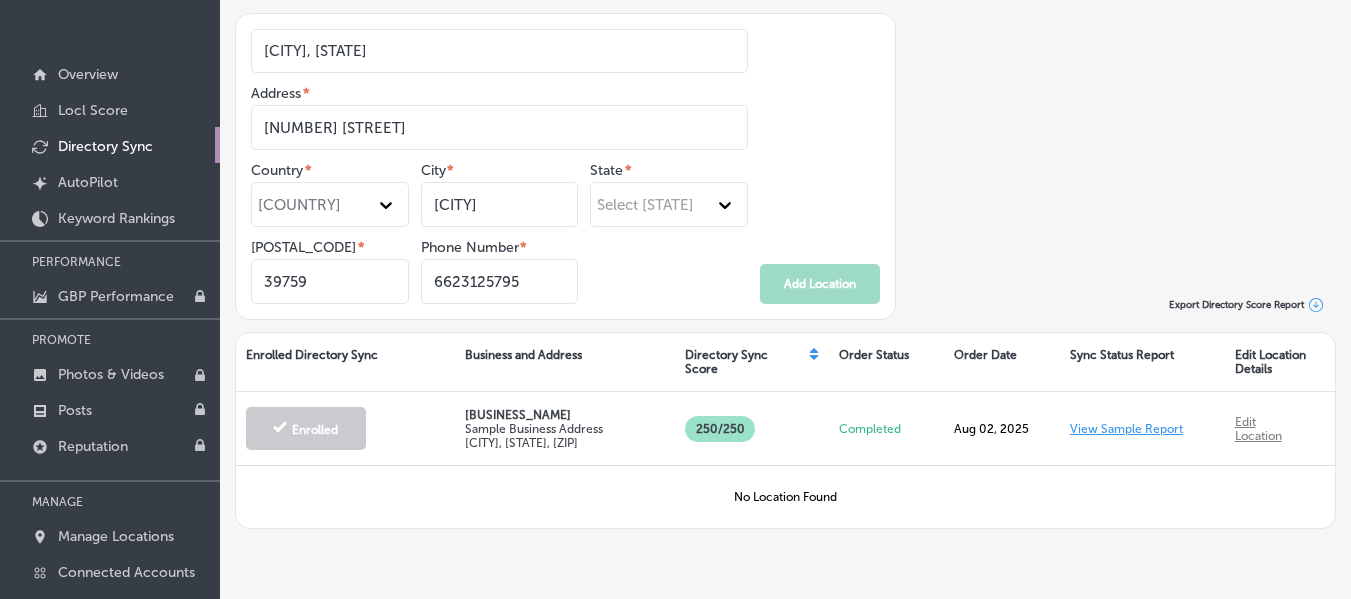type on "6623125795" 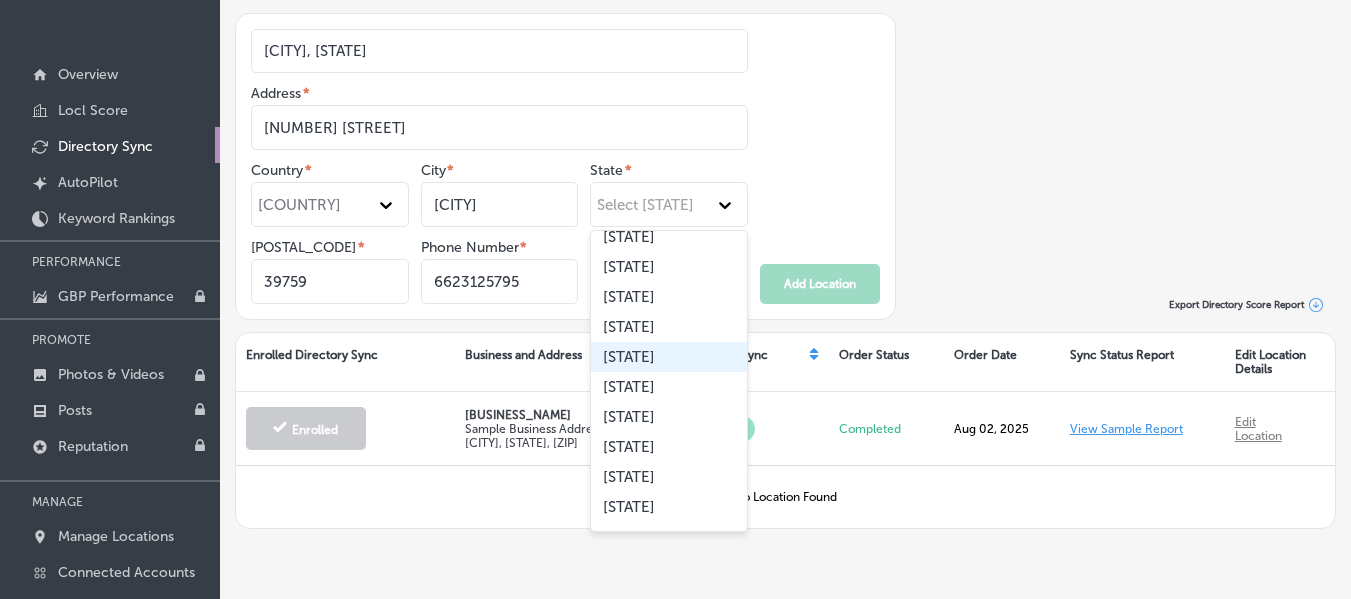 scroll, scrollTop: 600, scrollLeft: 0, axis: vertical 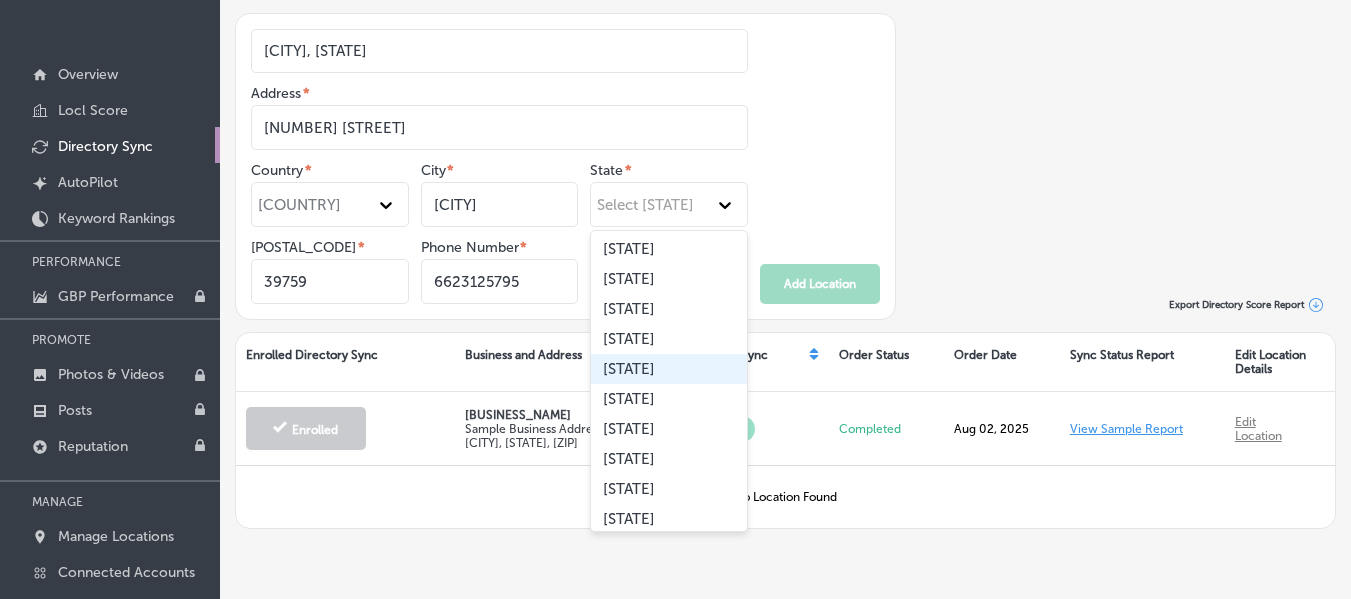 click on "[STATE]" at bounding box center [669, 369] 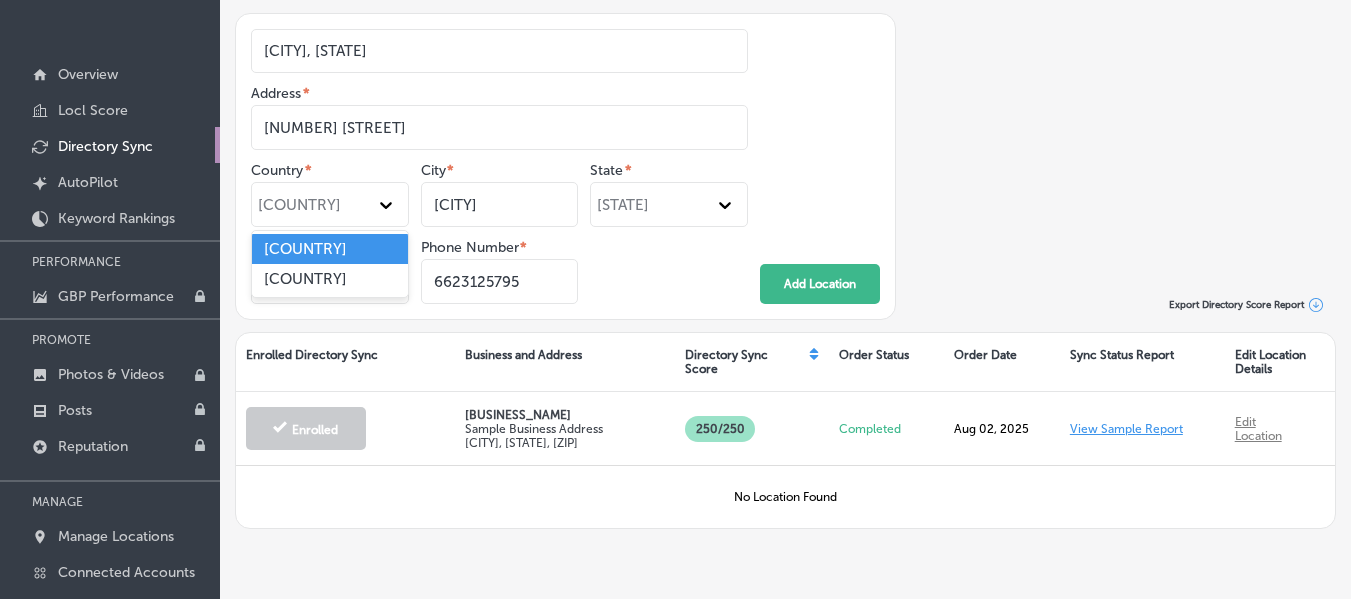 click on "[COUNTRY]" at bounding box center [299, 205] 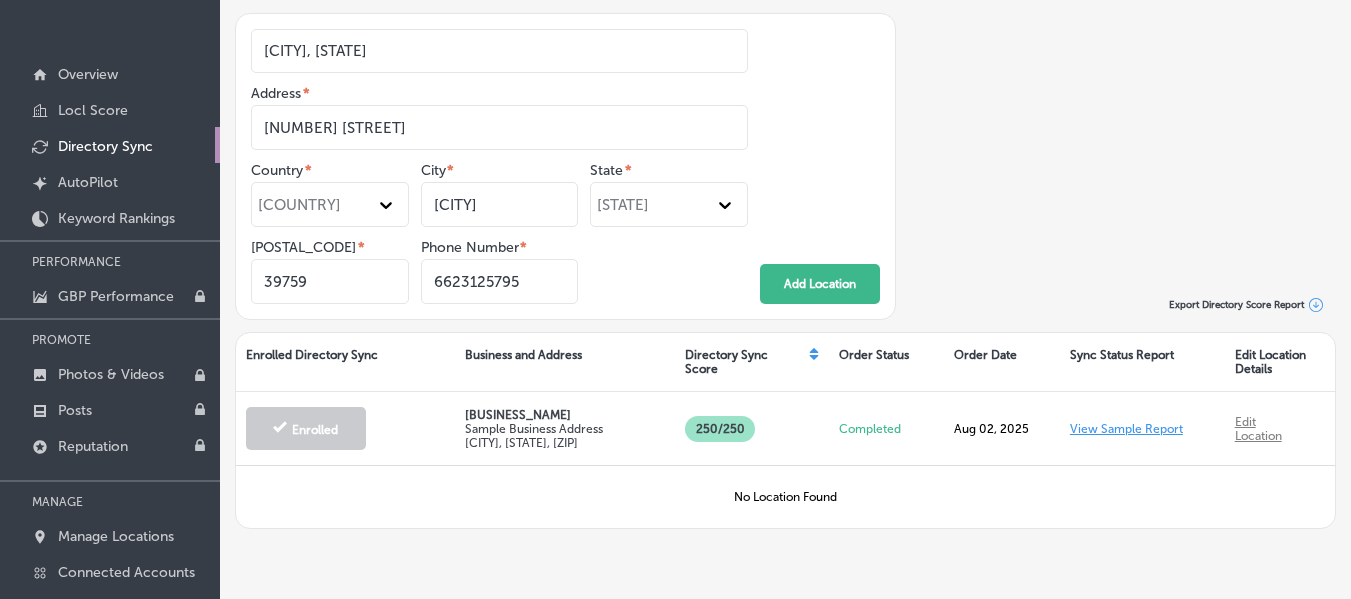 click on "[COUNTRY]" at bounding box center (299, 205) 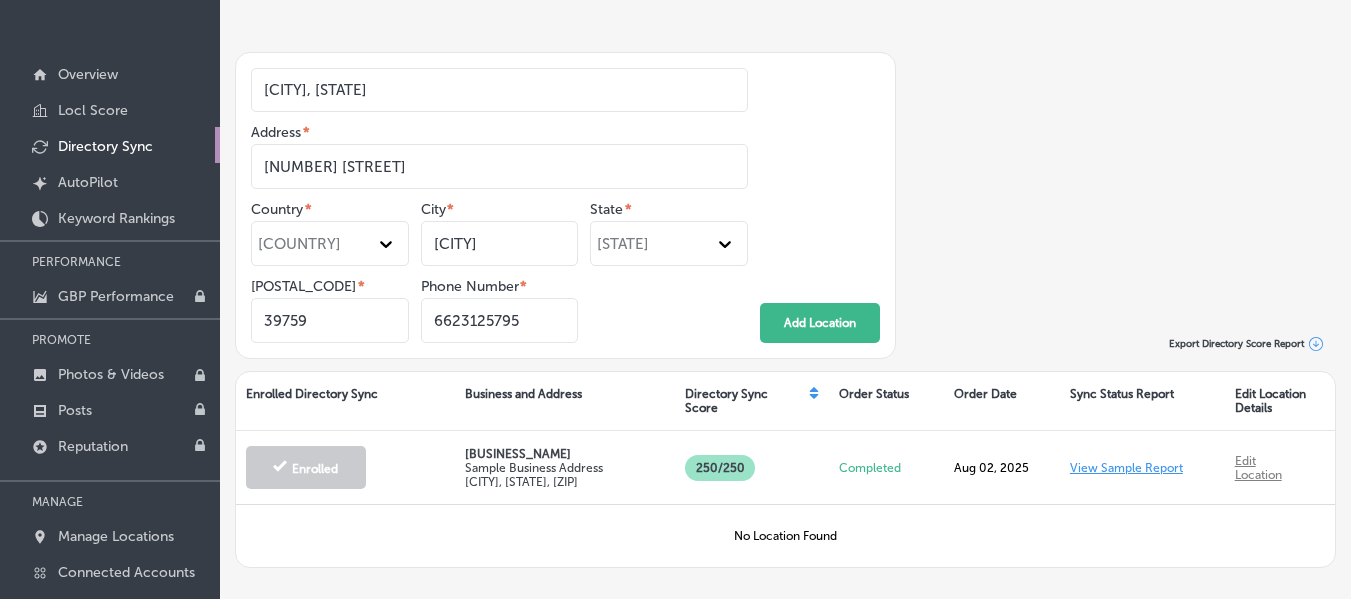 scroll, scrollTop: 361, scrollLeft: 0, axis: vertical 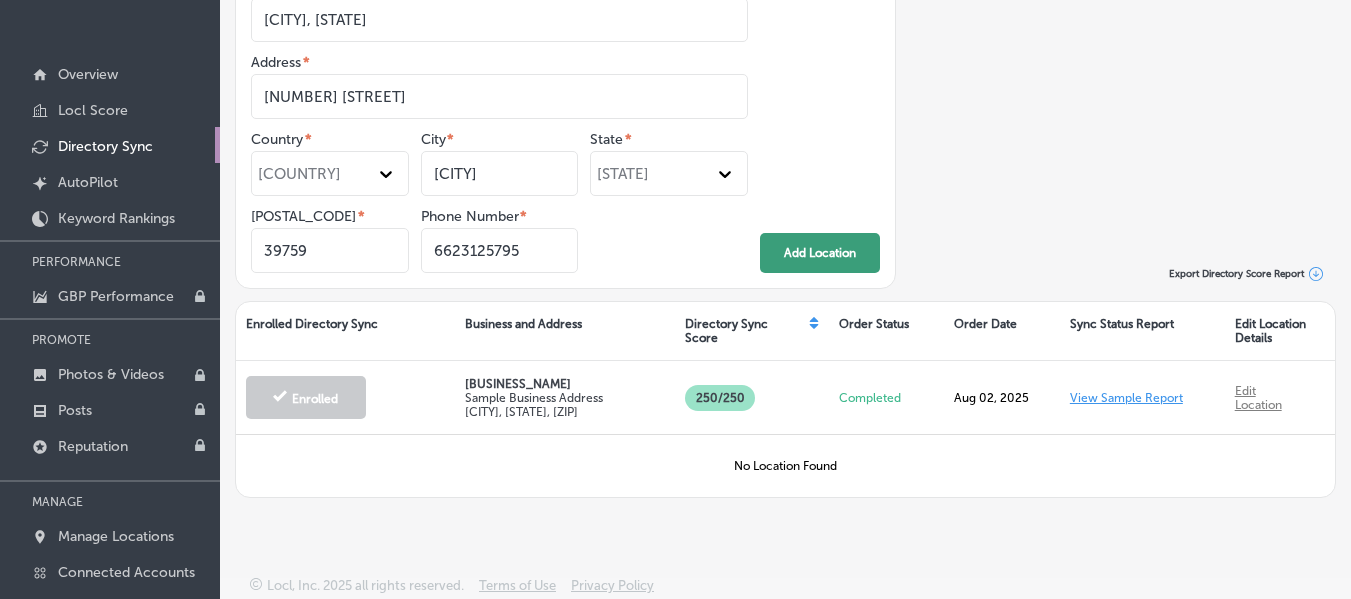 click on "Add Location" at bounding box center (820, 253) 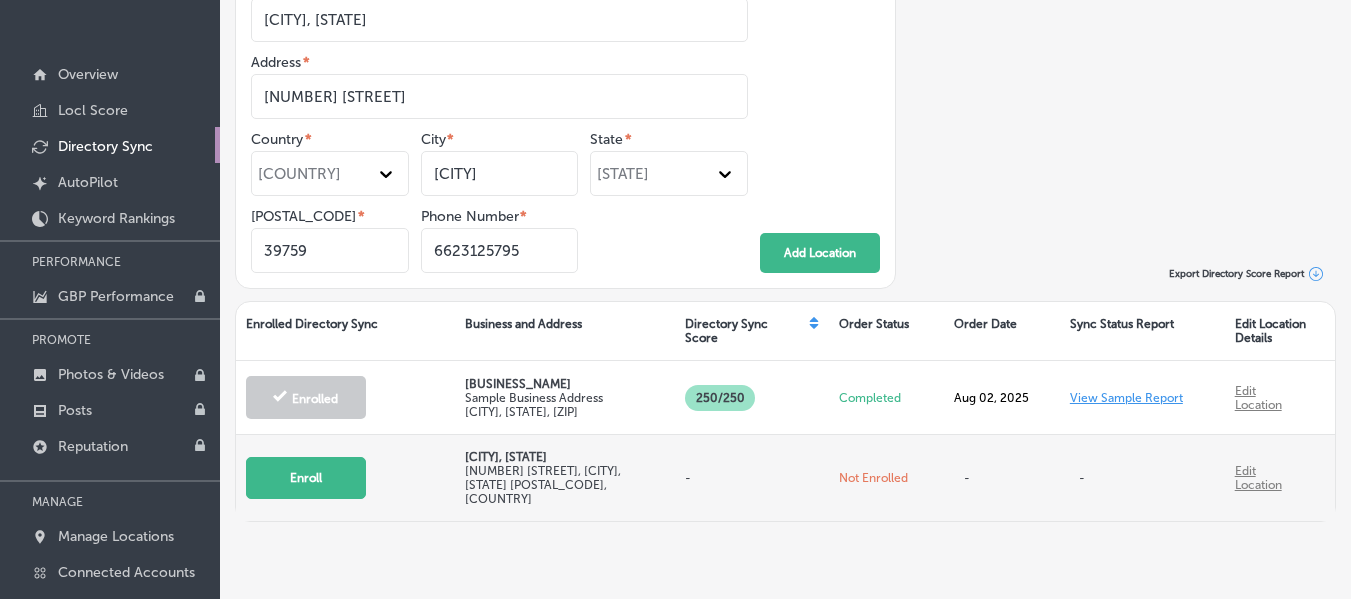 click on "Enroll" at bounding box center (306, 478) 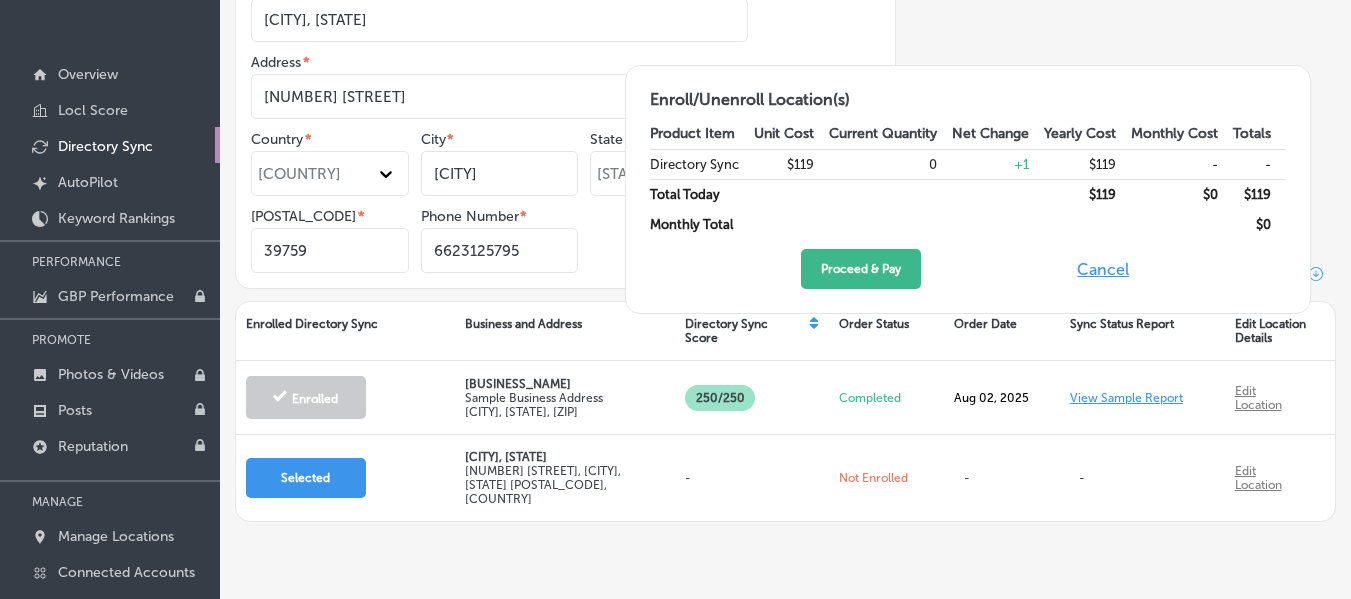 click on "Cancel" at bounding box center (1103, 269) 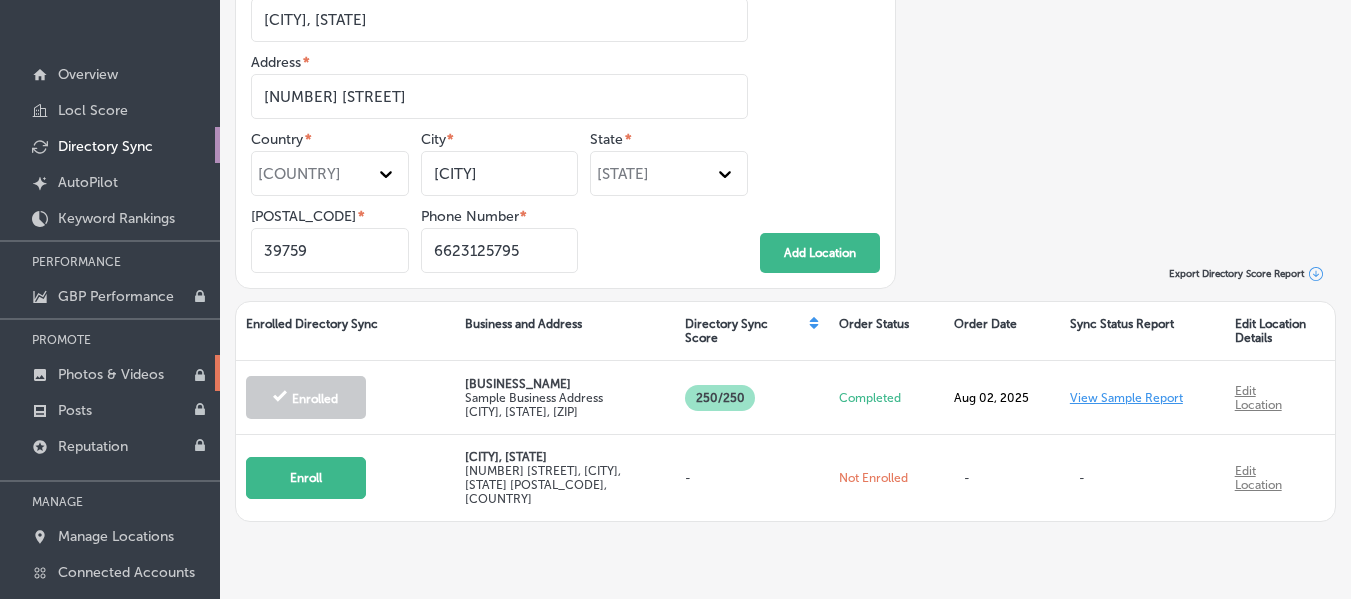 click on "Photos & Videos" at bounding box center (110, 373) 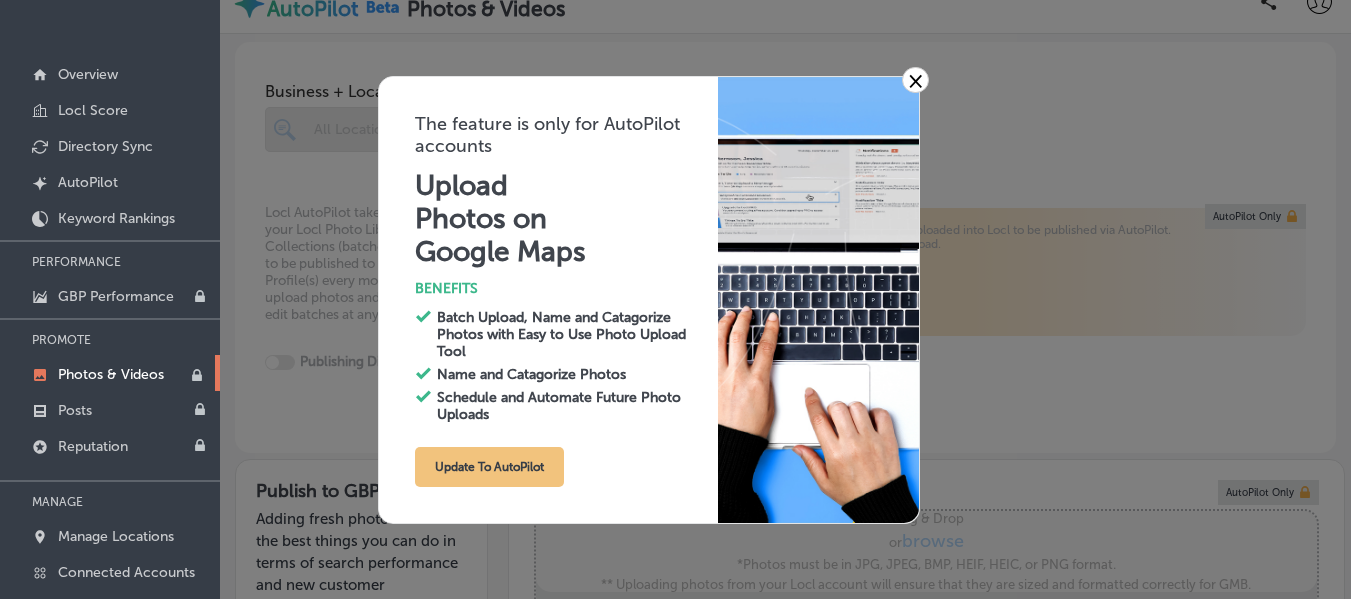 type on "0" 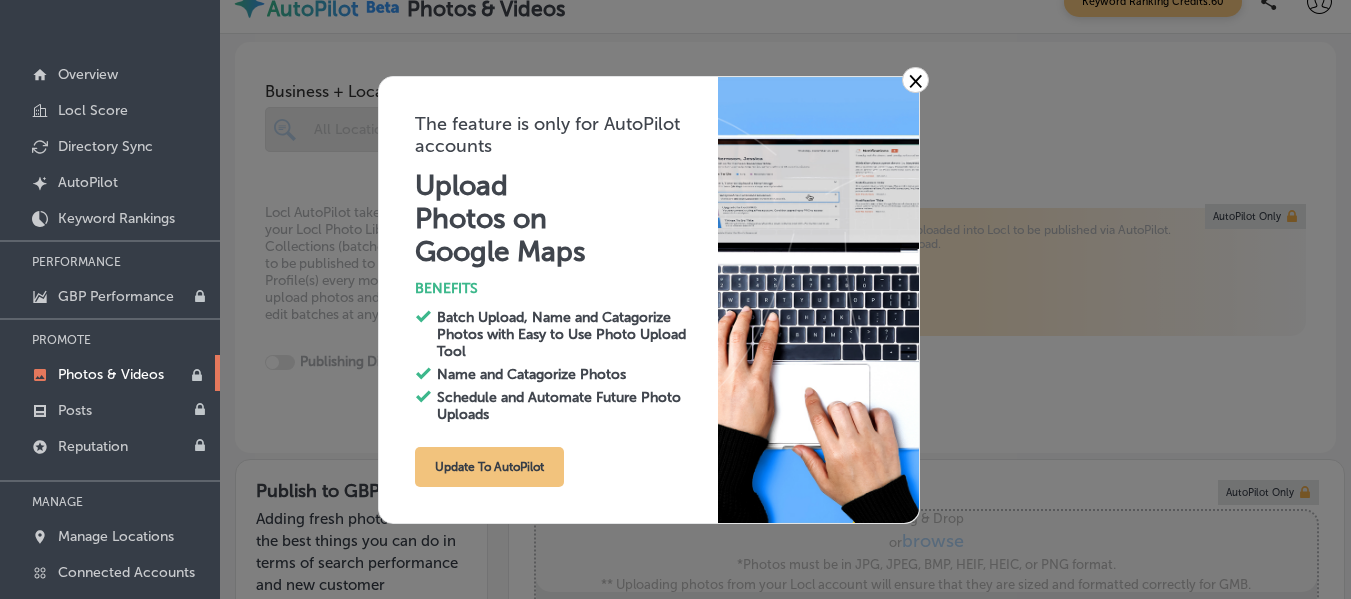 click on "×" at bounding box center (915, 80) 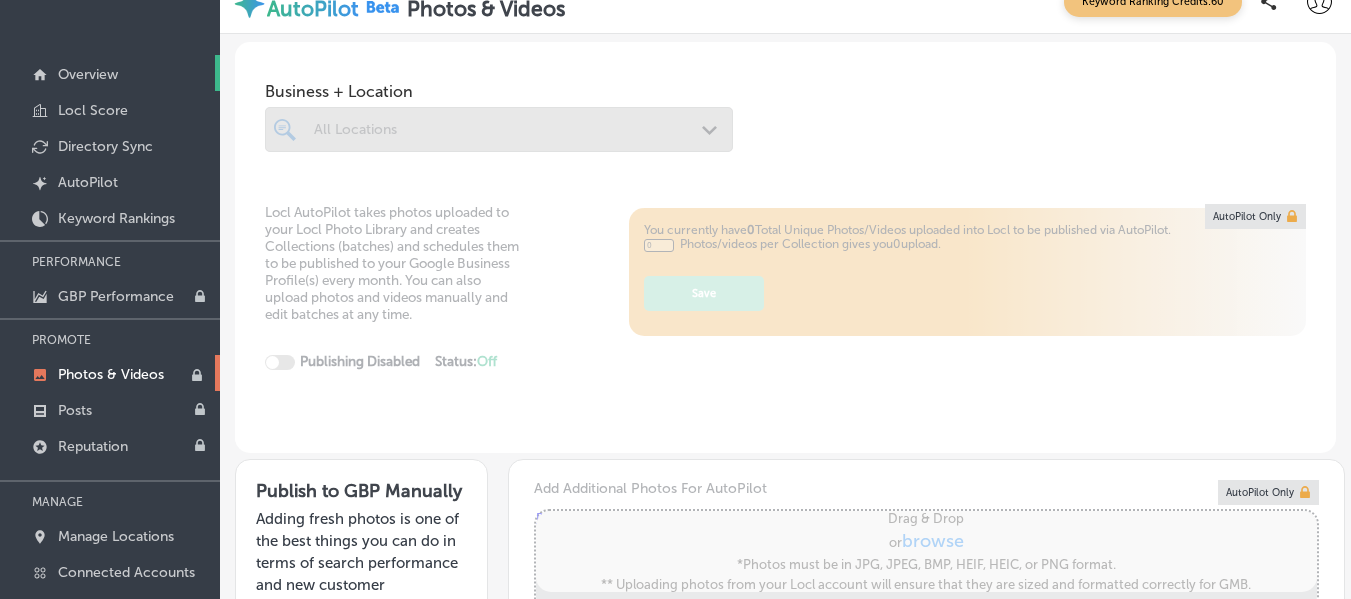 click on "Overview" at bounding box center [88, 74] 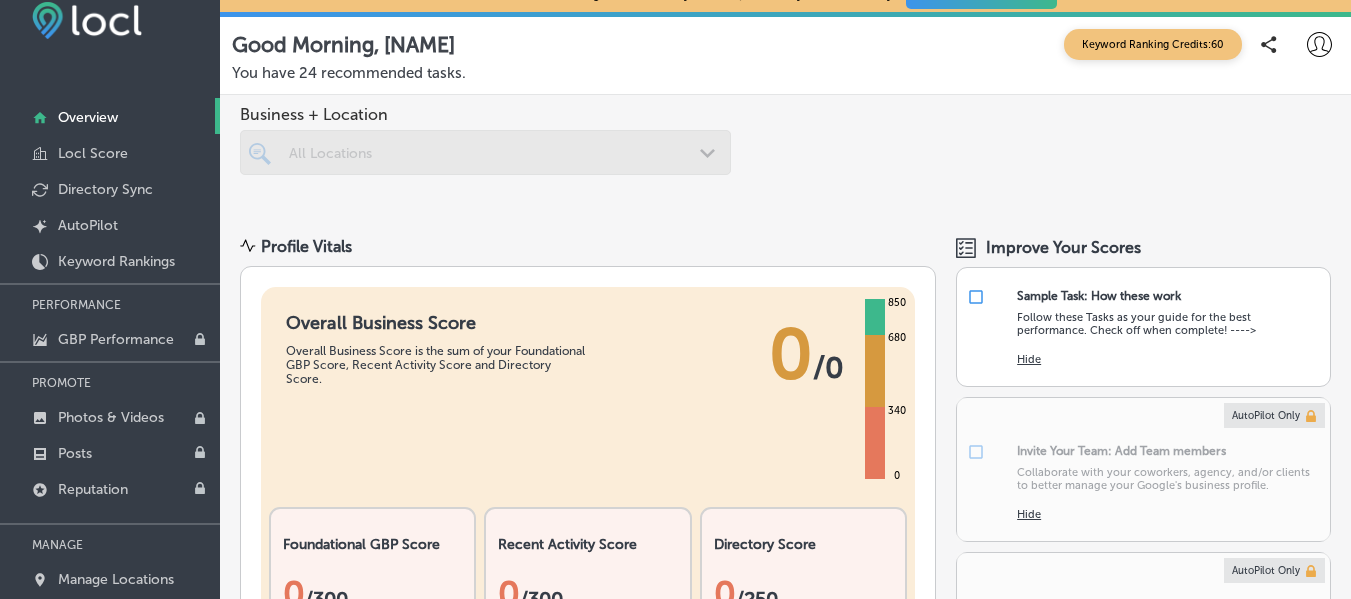 scroll, scrollTop: 0, scrollLeft: 0, axis: both 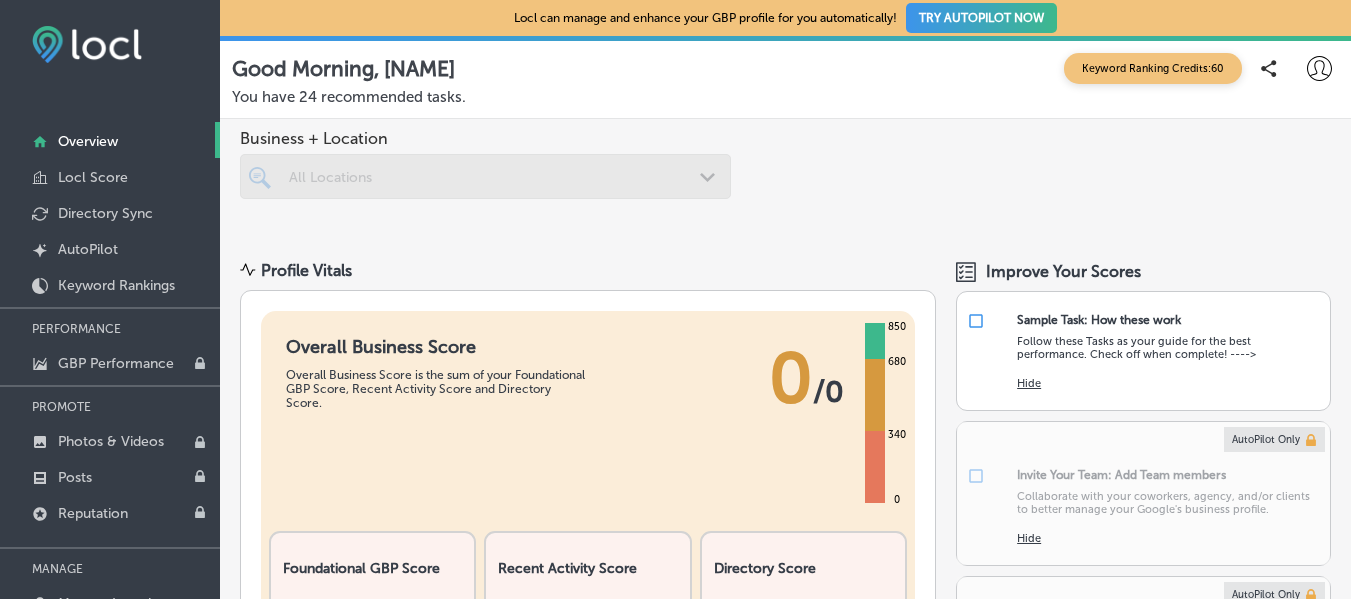 click at bounding box center (485, 176) 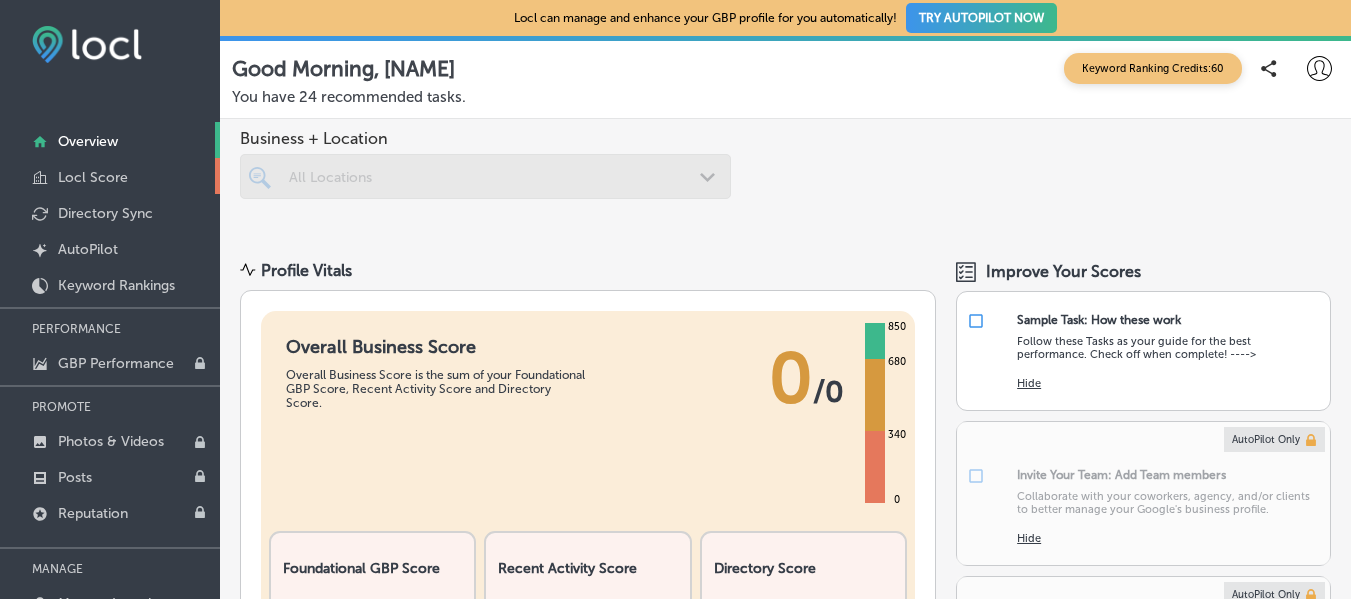 click on "Locl Score" at bounding box center (93, 177) 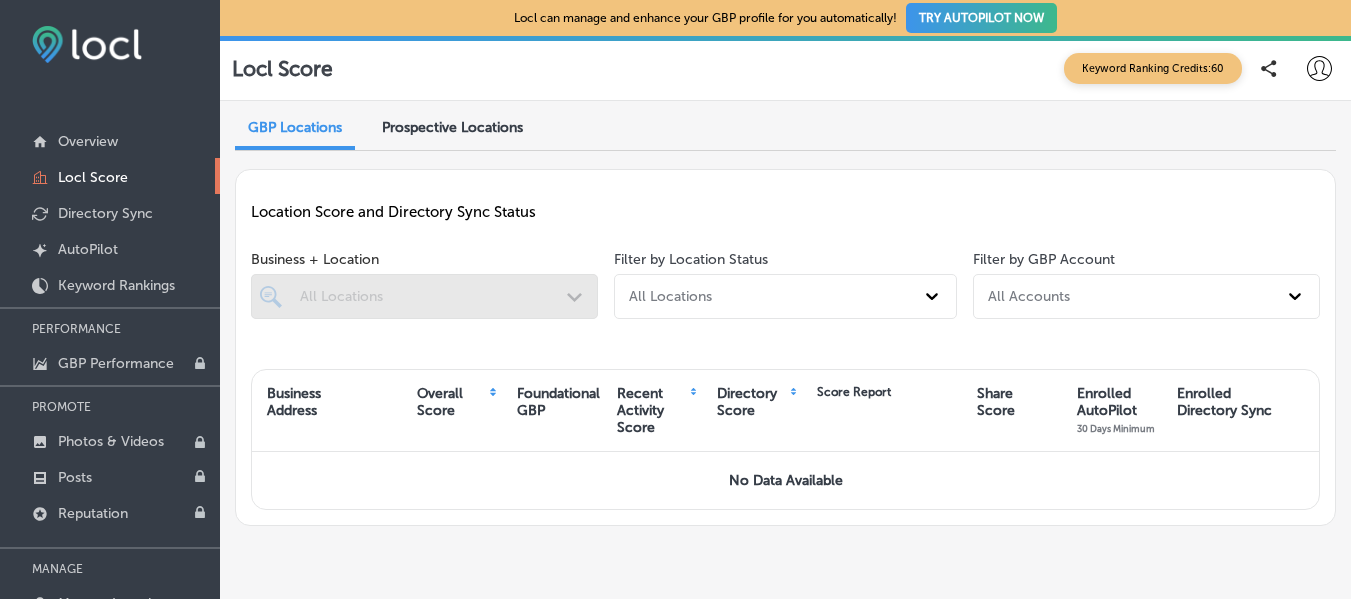 click at bounding box center (424, 296) 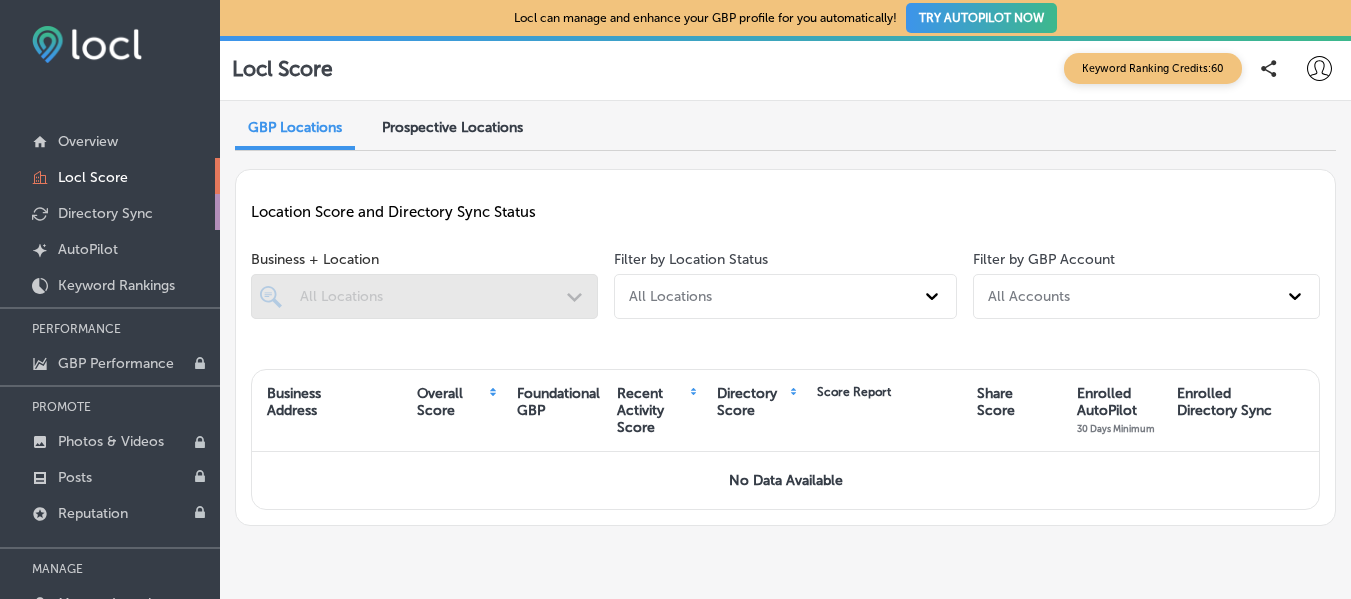 click on "Directory Sync" at bounding box center [105, 213] 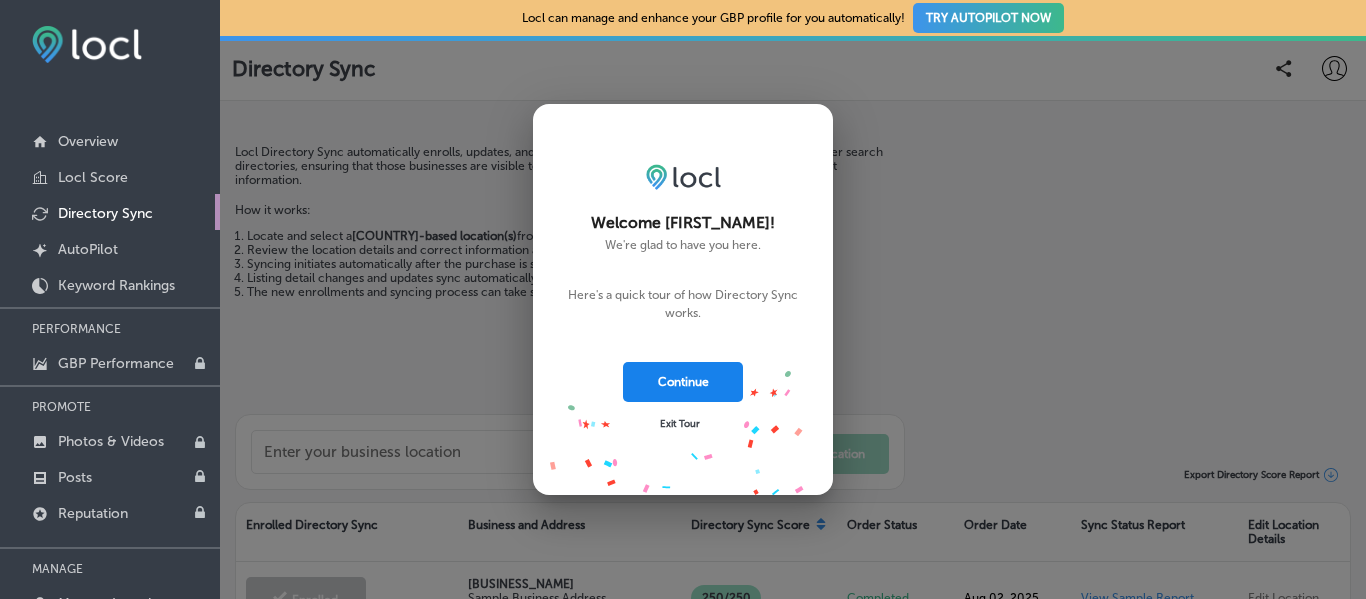 click on "Continue" at bounding box center (683, 382) 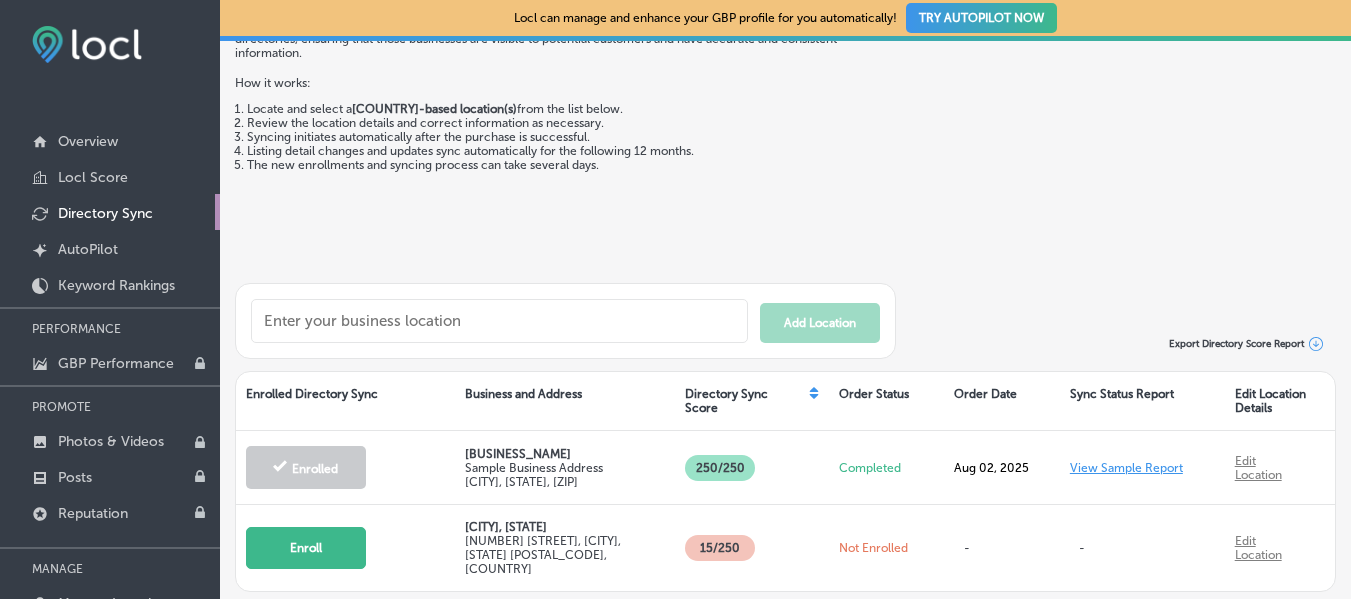 scroll, scrollTop: 142, scrollLeft: 0, axis: vertical 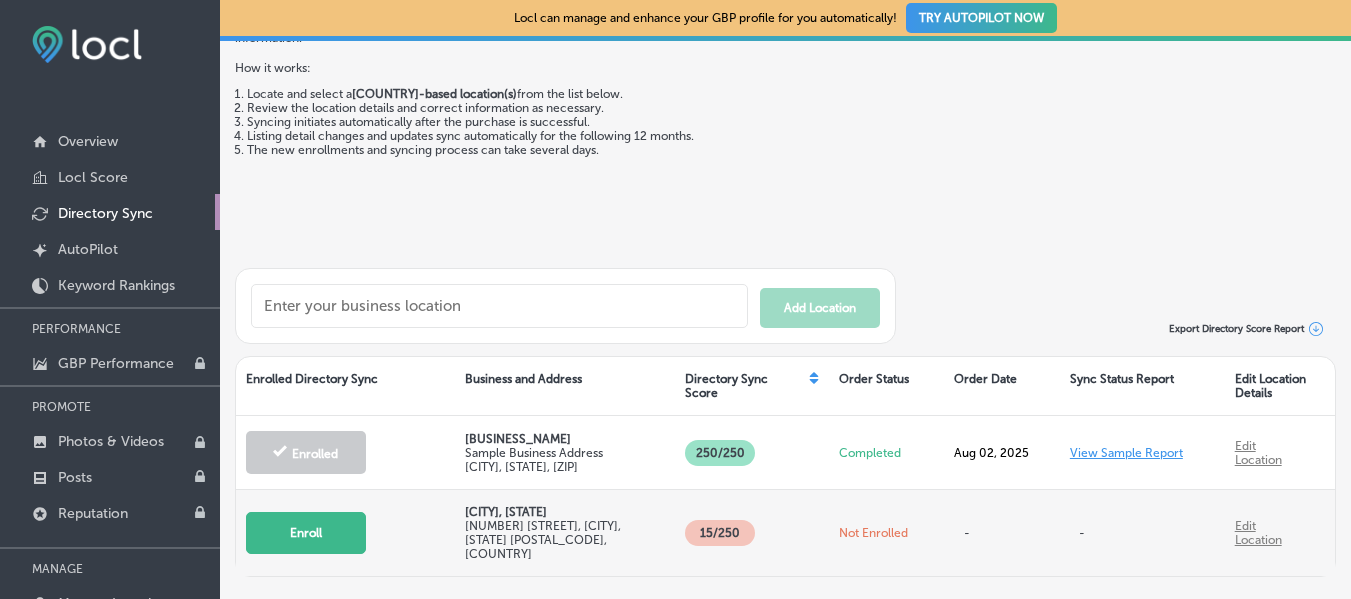 click on "Enroll" at bounding box center (306, 533) 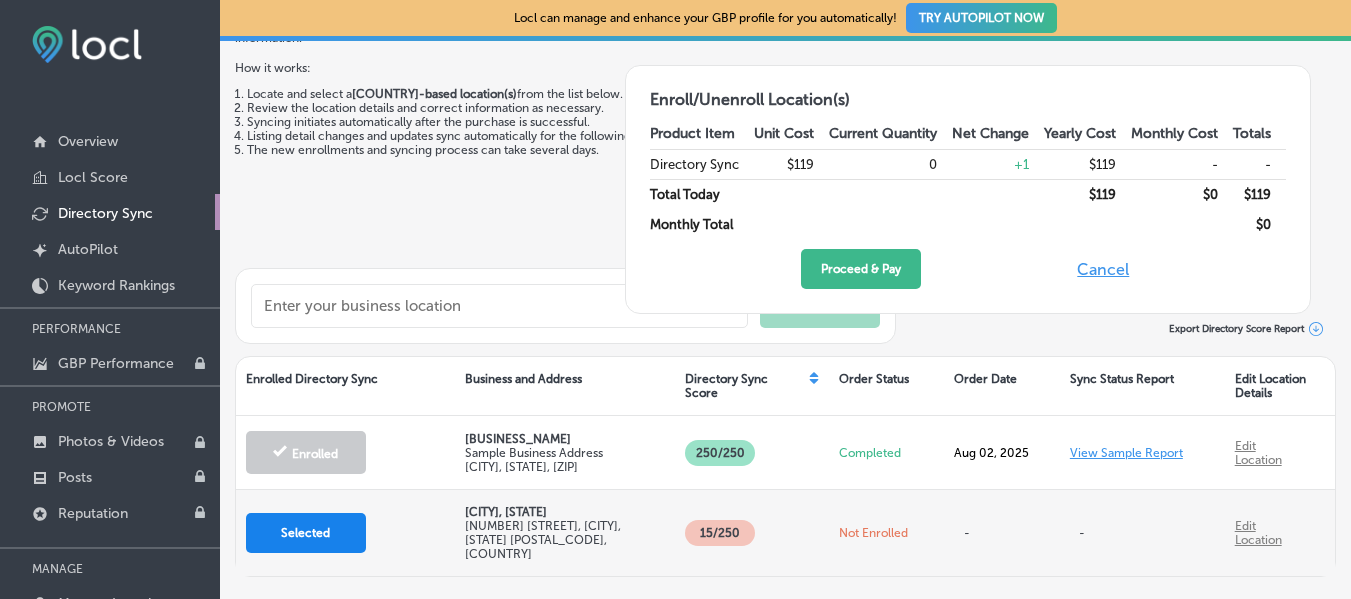 click on "Selected" at bounding box center (306, 533) 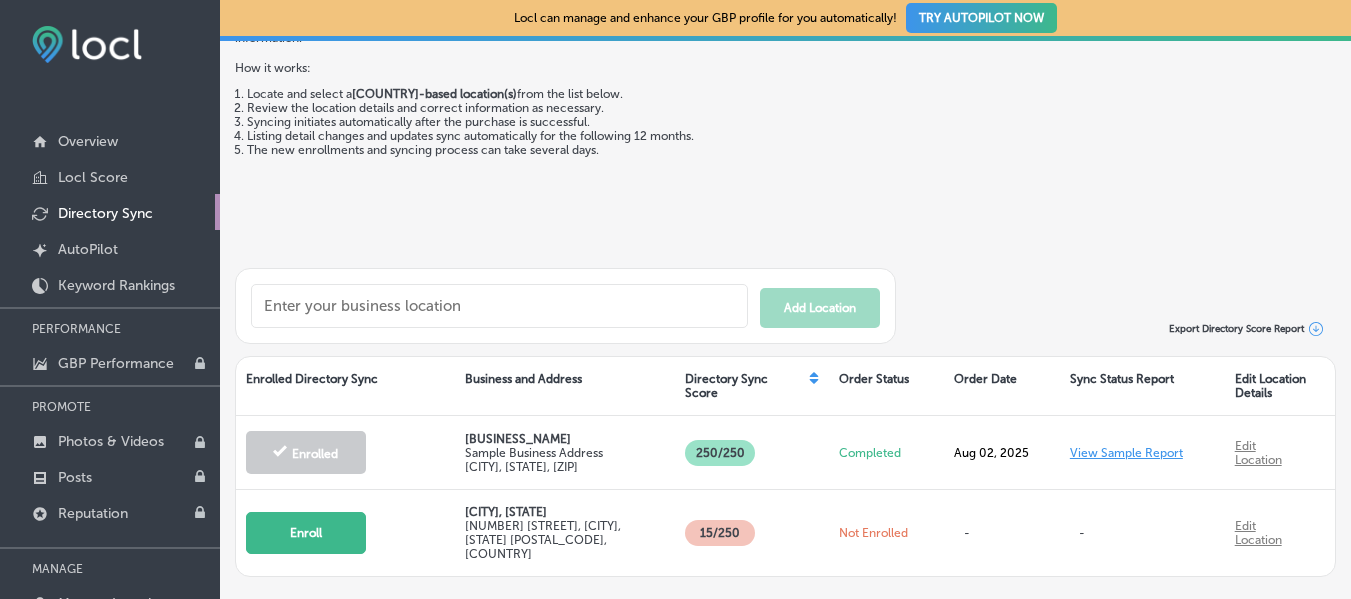 click on "TRY AUTOPILOT NOW" at bounding box center [981, 18] 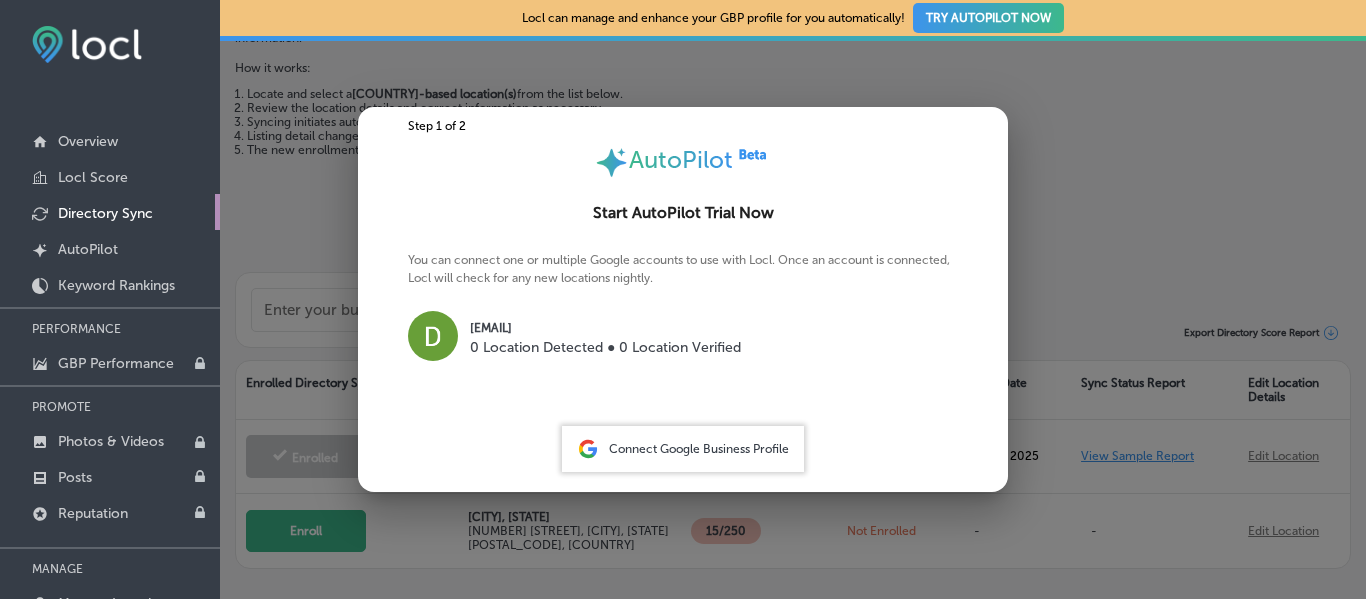 click at bounding box center [683, 299] 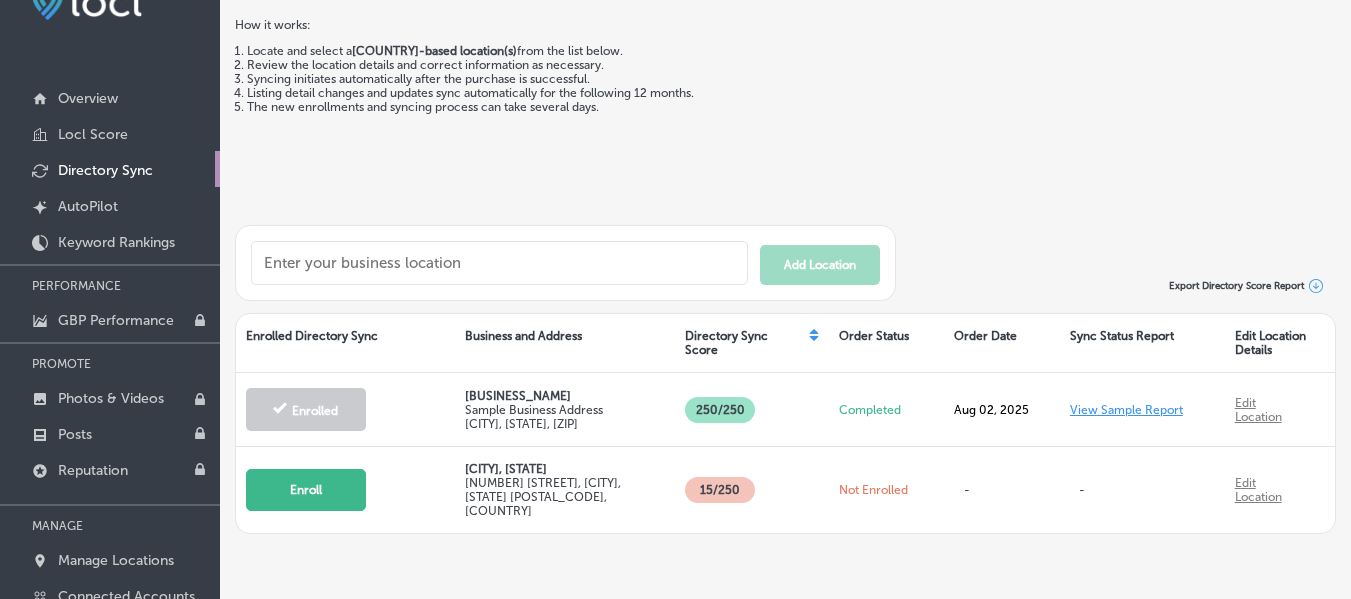 scroll, scrollTop: 67, scrollLeft: 0, axis: vertical 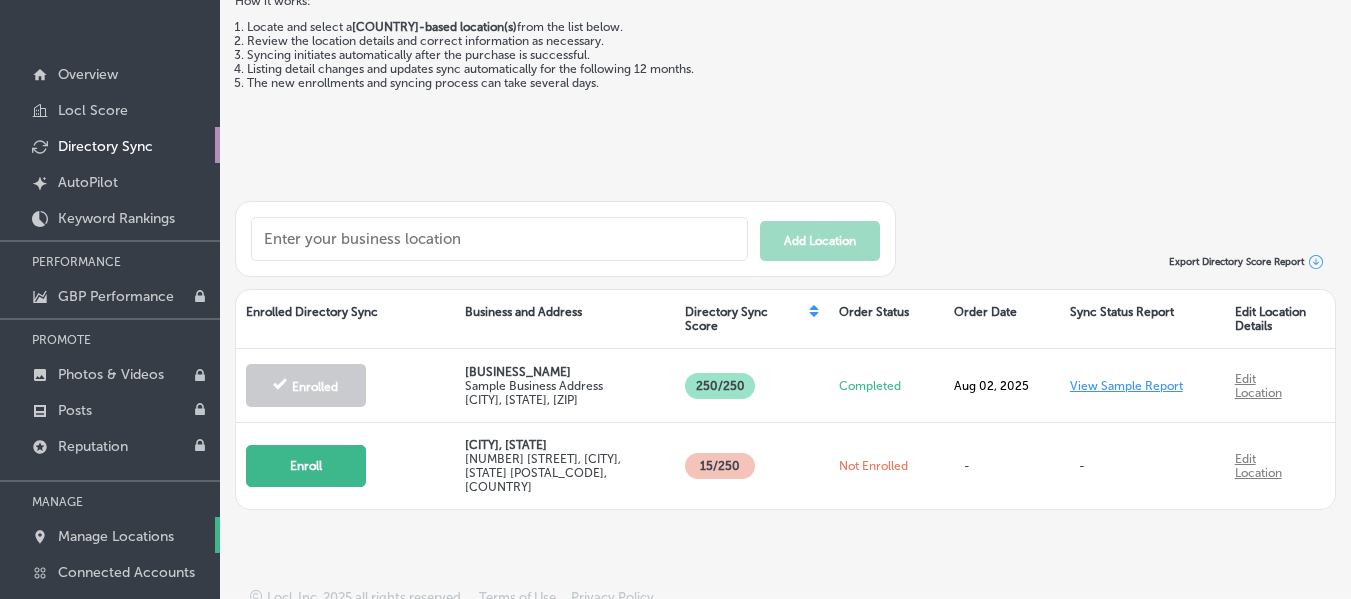click on "Manage Locations" at bounding box center [116, 536] 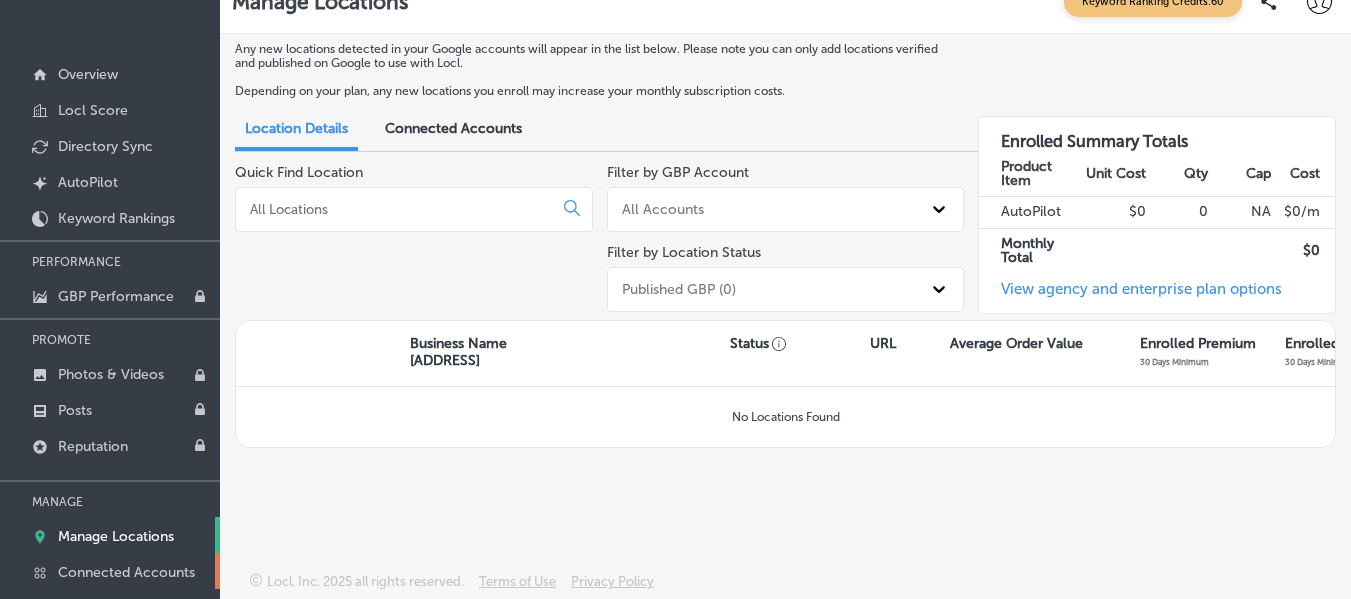 click on "Connected Accounts" at bounding box center (126, 572) 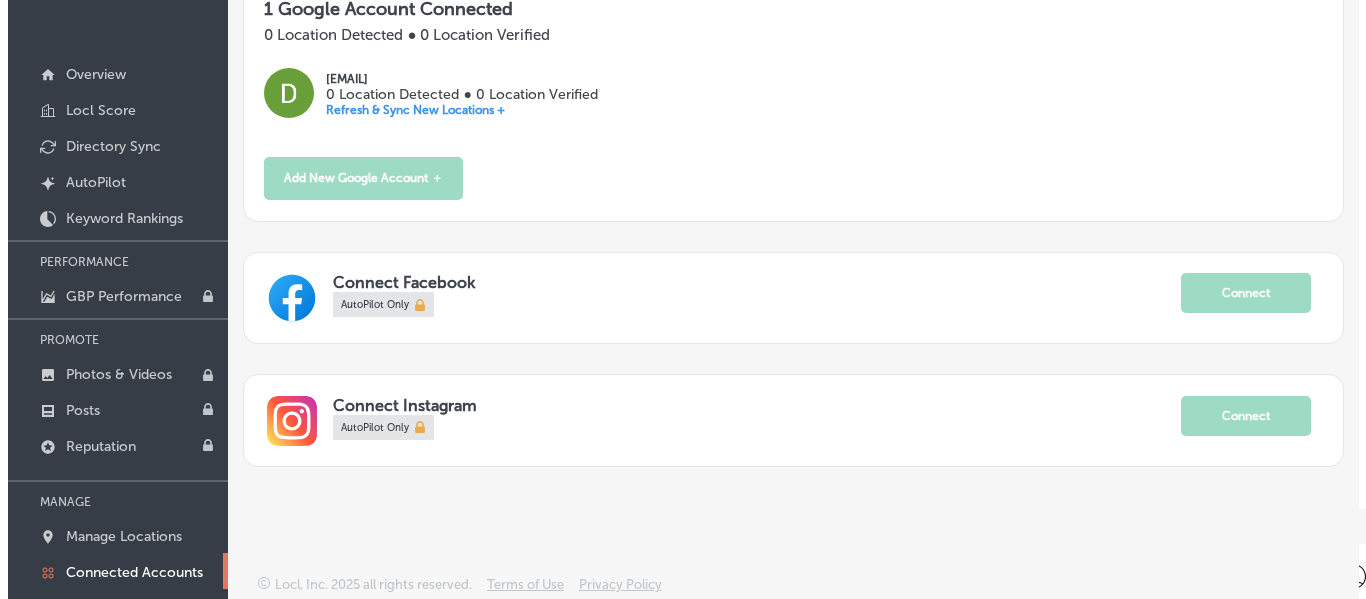 scroll, scrollTop: 361, scrollLeft: 0, axis: vertical 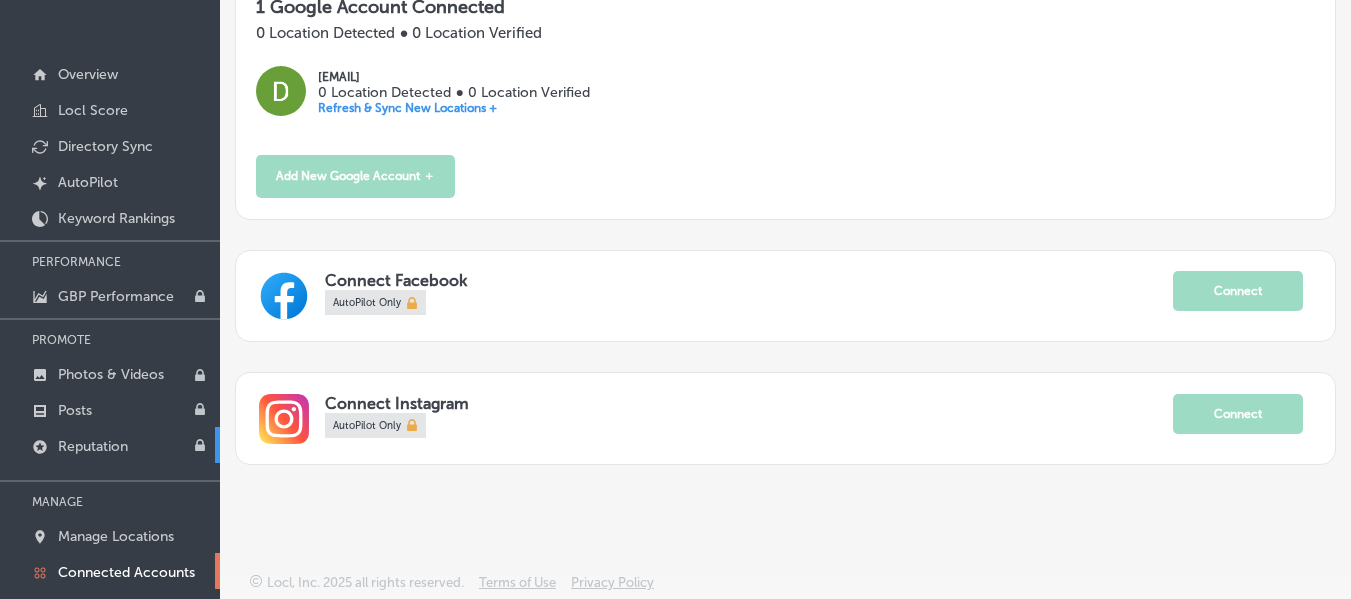 click on "Reputation" at bounding box center [93, 446] 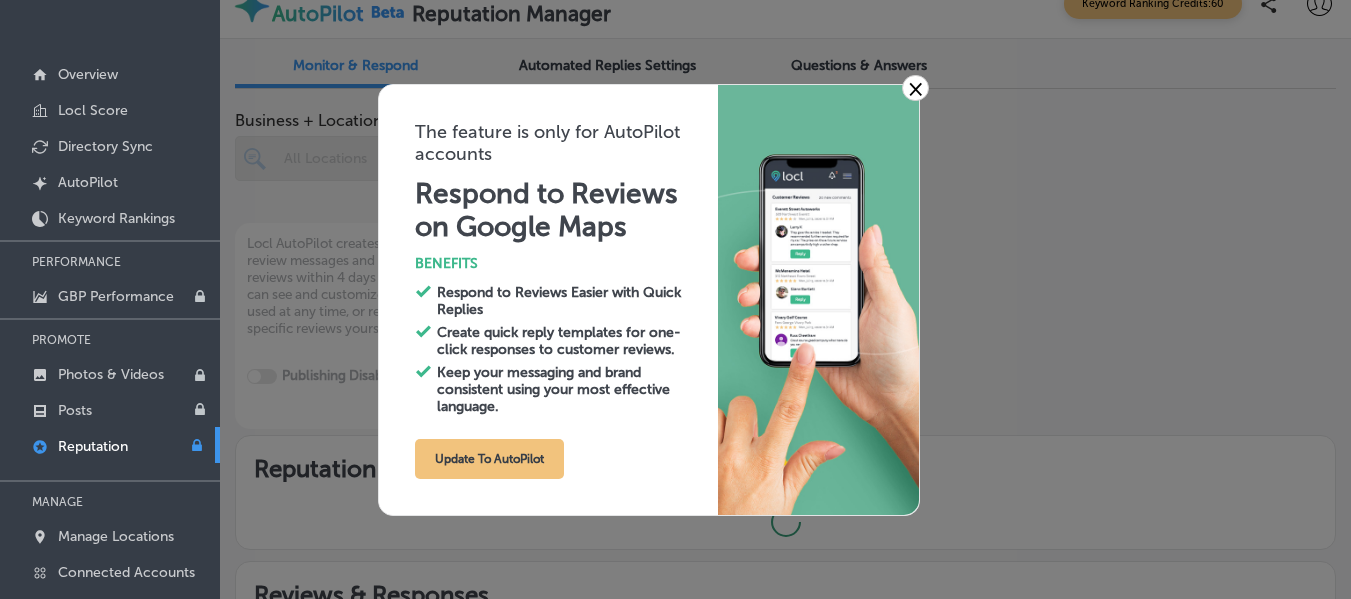 type on "x" 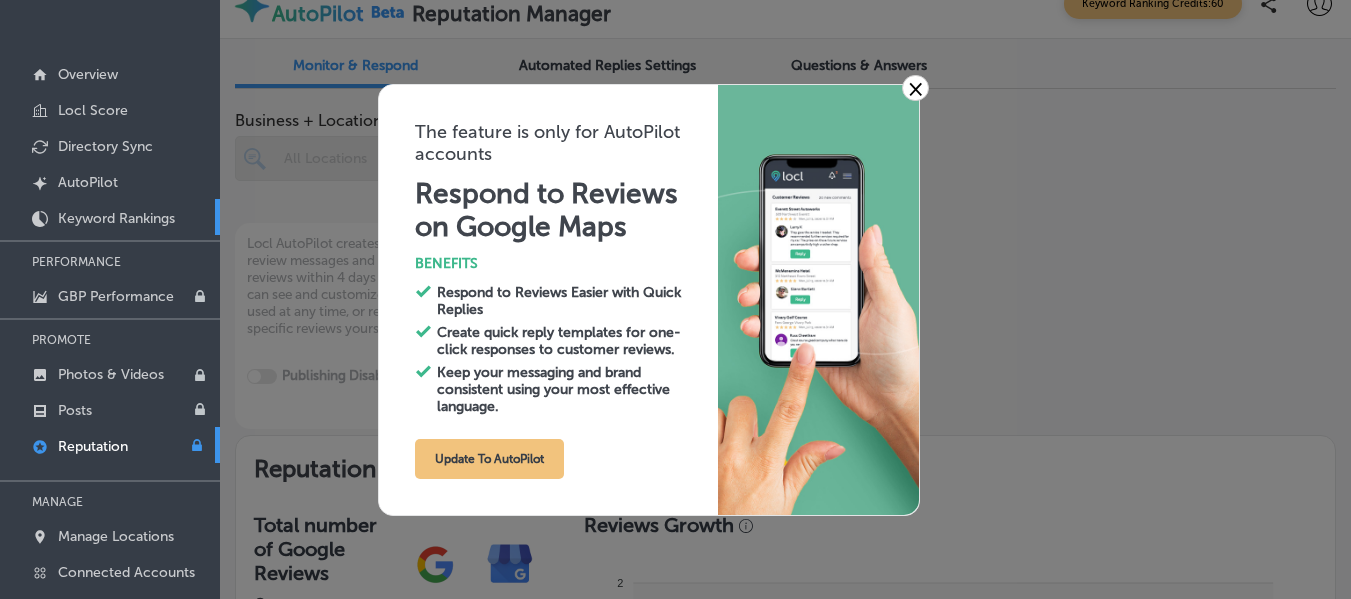 click on "Keyword Rankings" at bounding box center (116, 218) 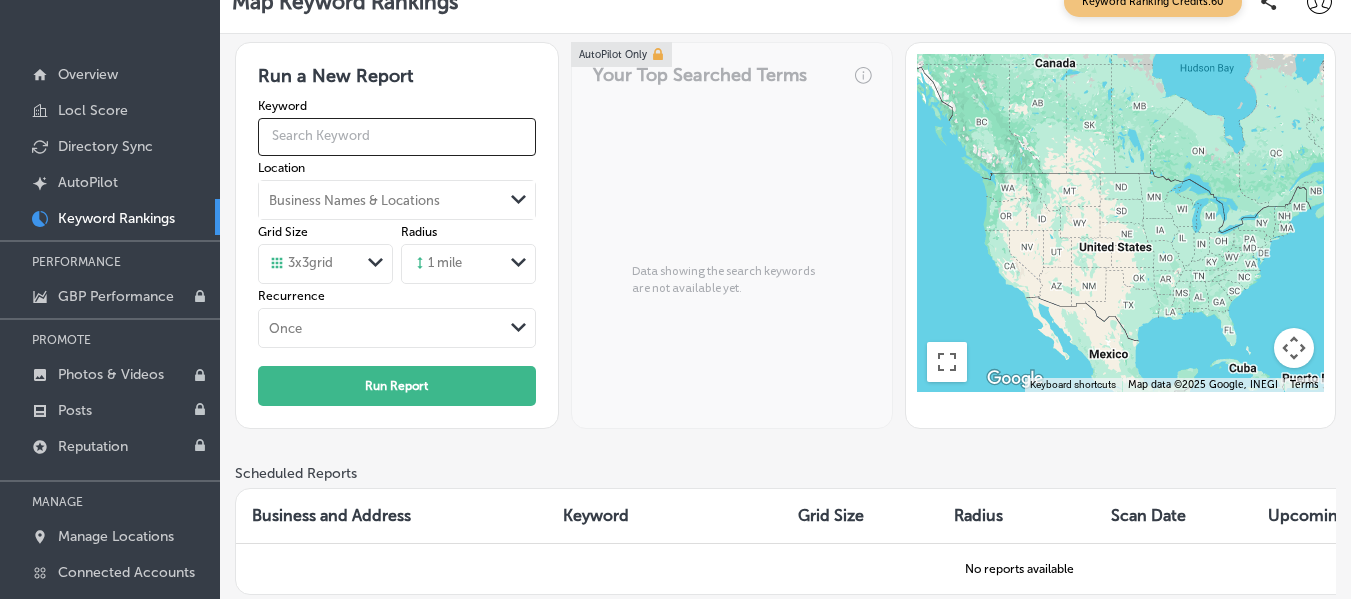 click at bounding box center (397, 136) 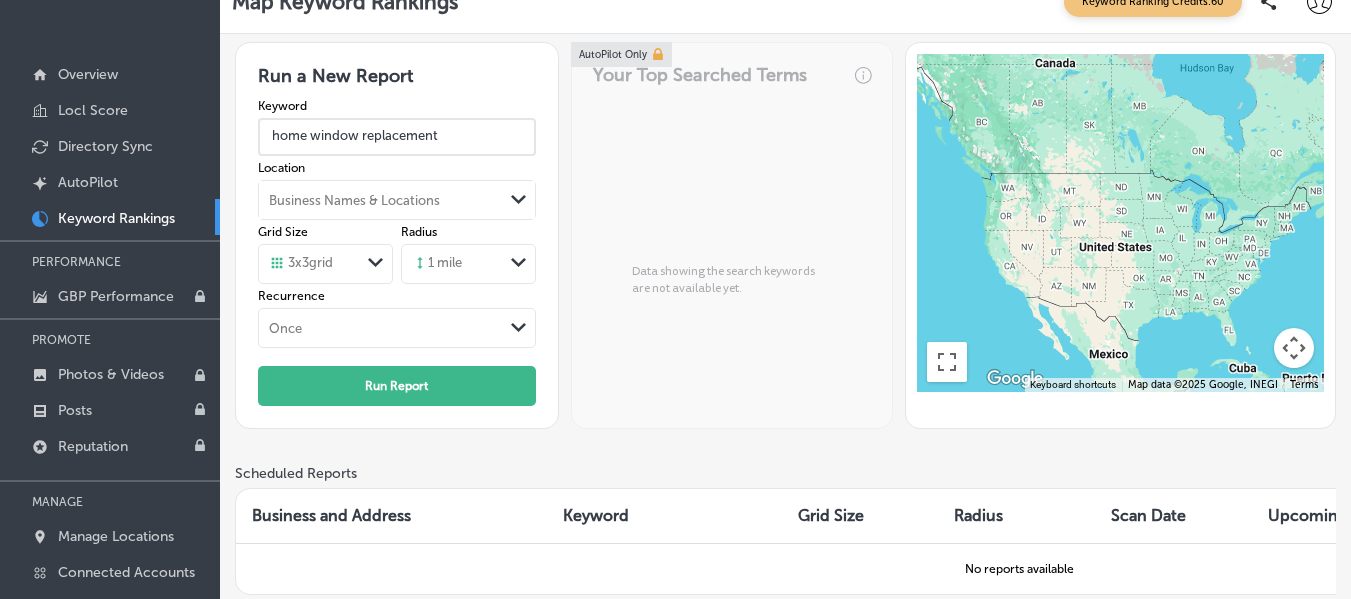 type on "home window replacement" 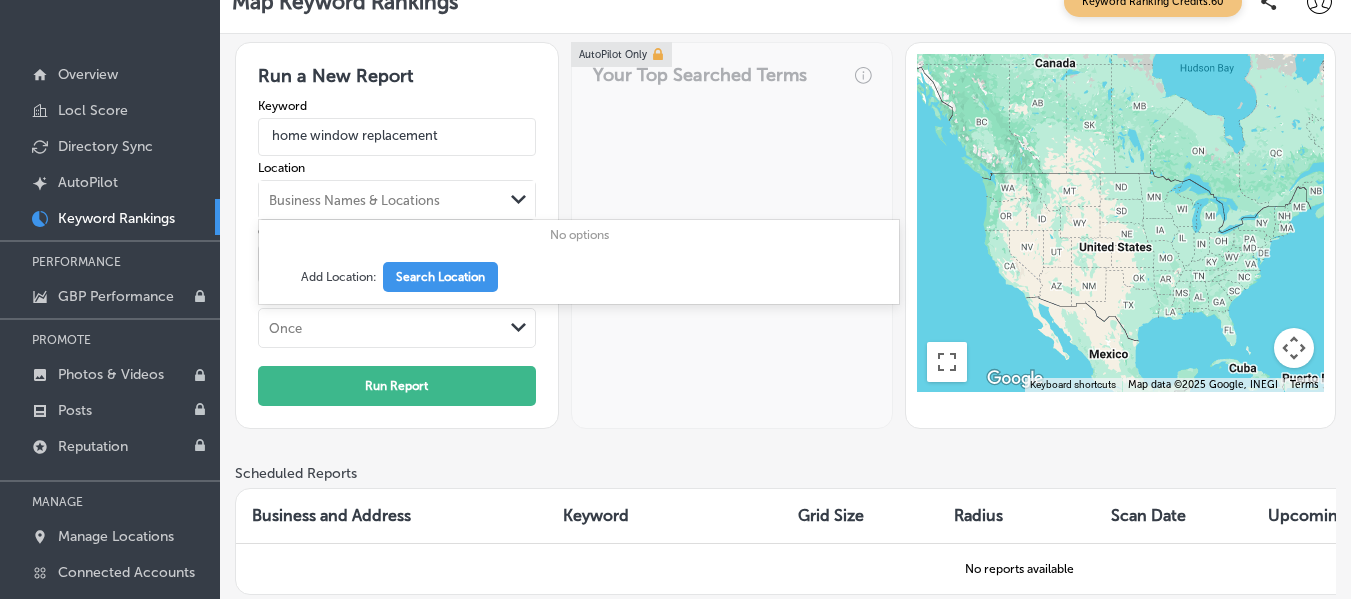 click on "Business Names & Locations" at bounding box center [381, 200] 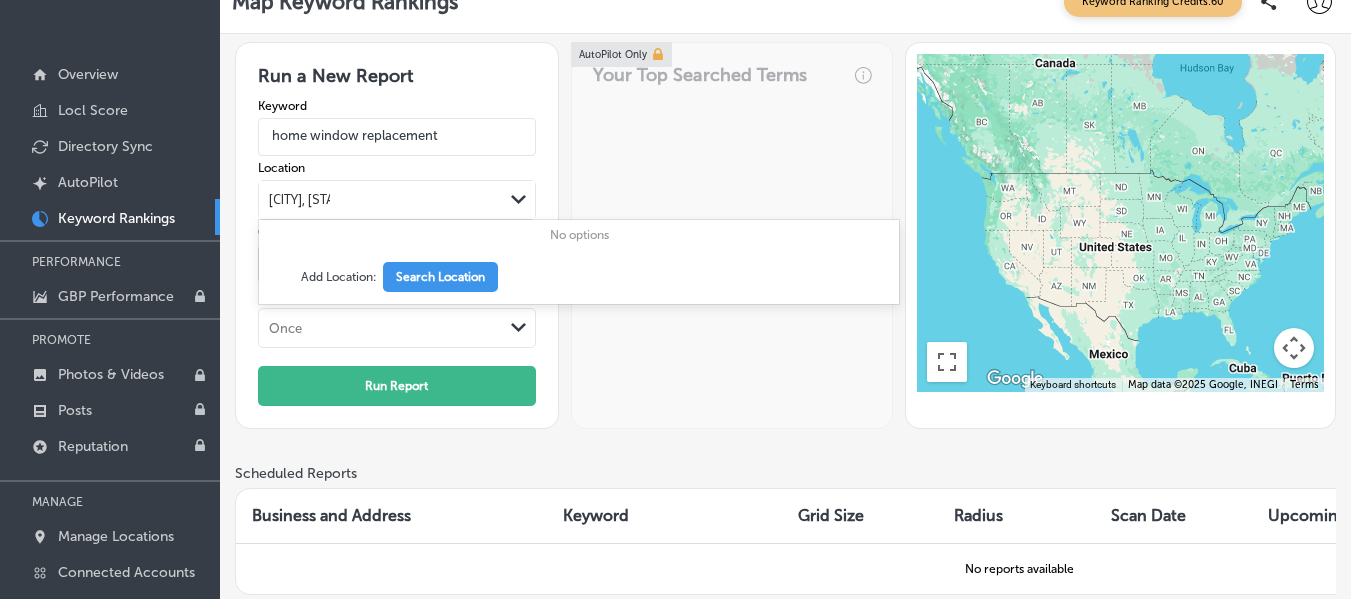 type on "[CITY], [STATE]" 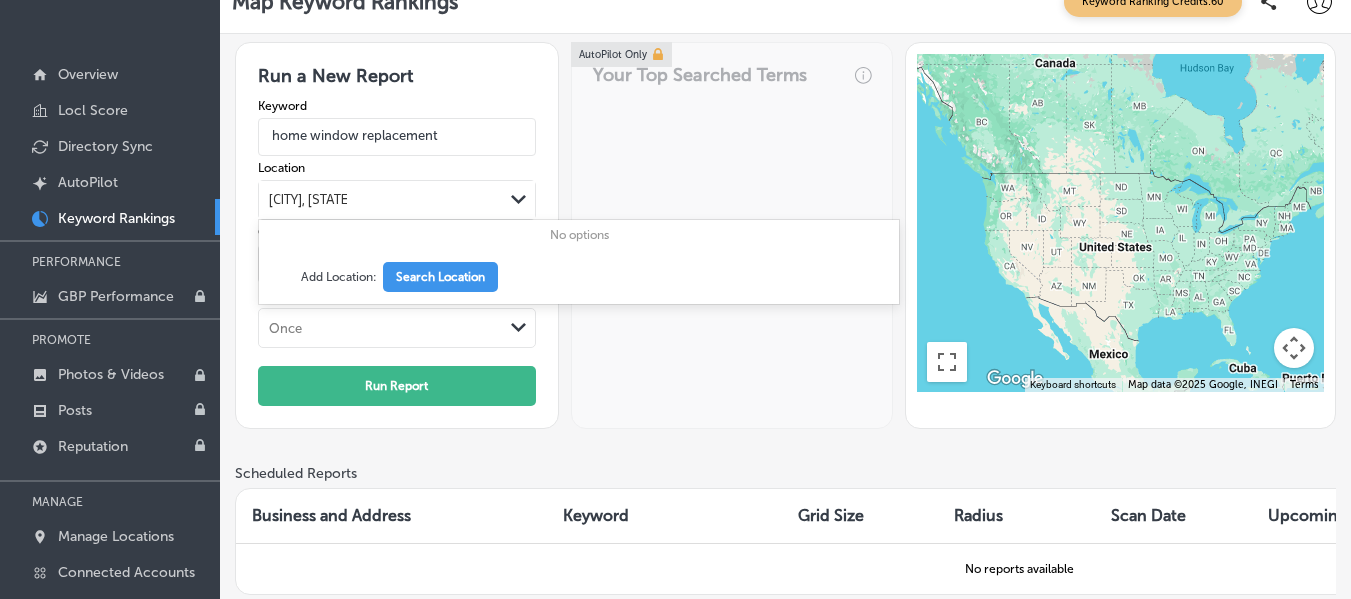 click on "No options" at bounding box center [579, 235] 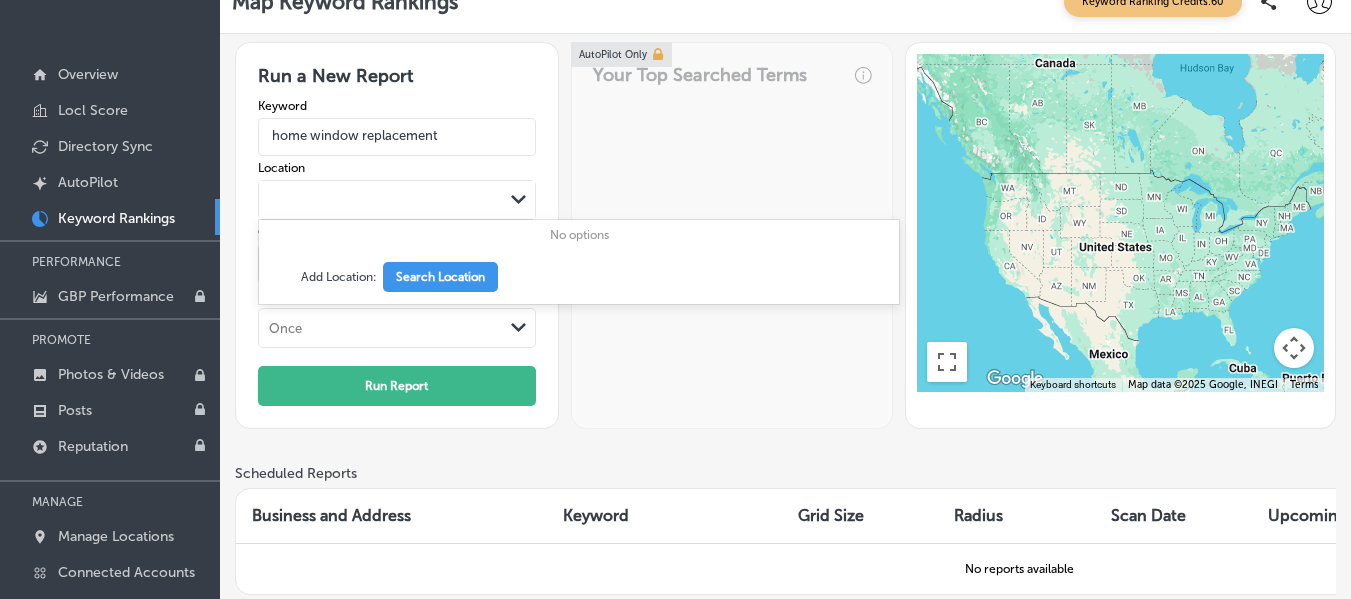 click on "[CITY], [STATE]" at bounding box center [381, 200] 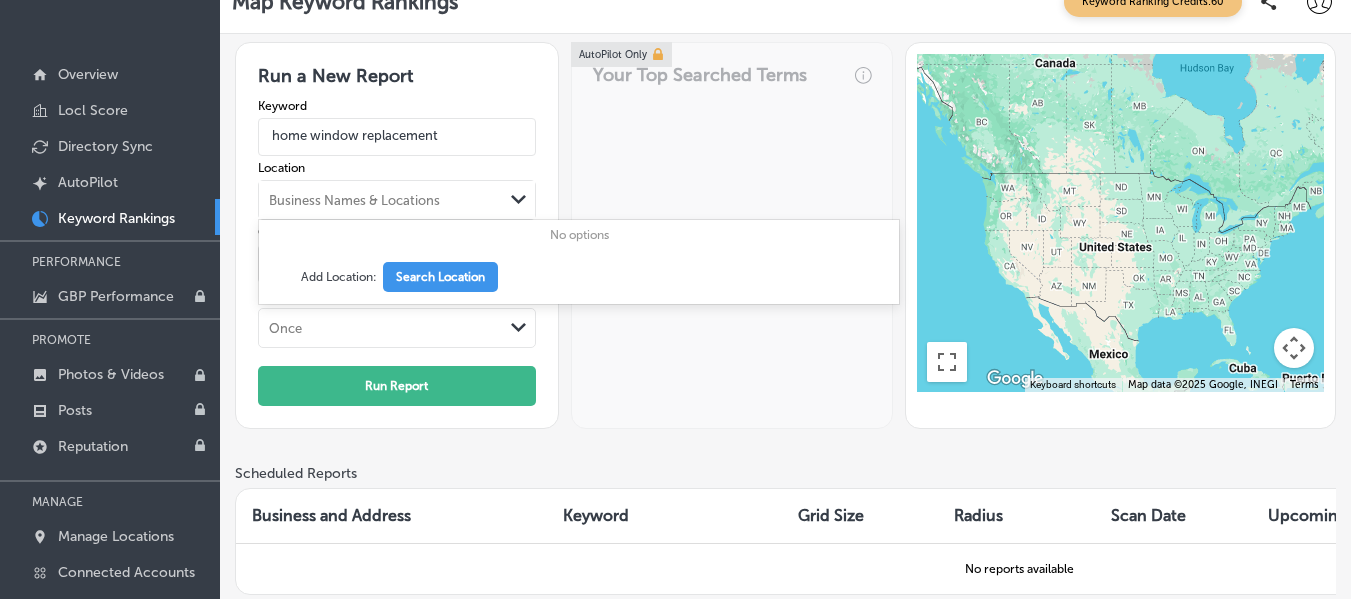 click on "Business Names & Locations" at bounding box center (381, 200) 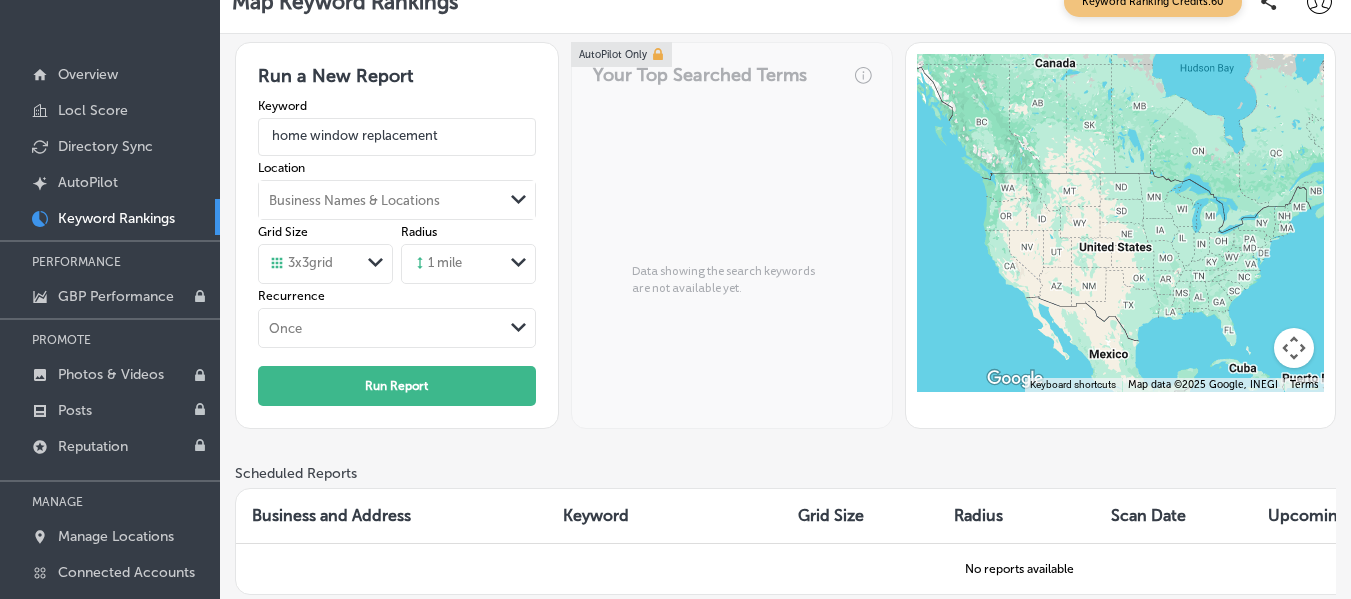 click on "Business Names & Locations" at bounding box center [381, 200] 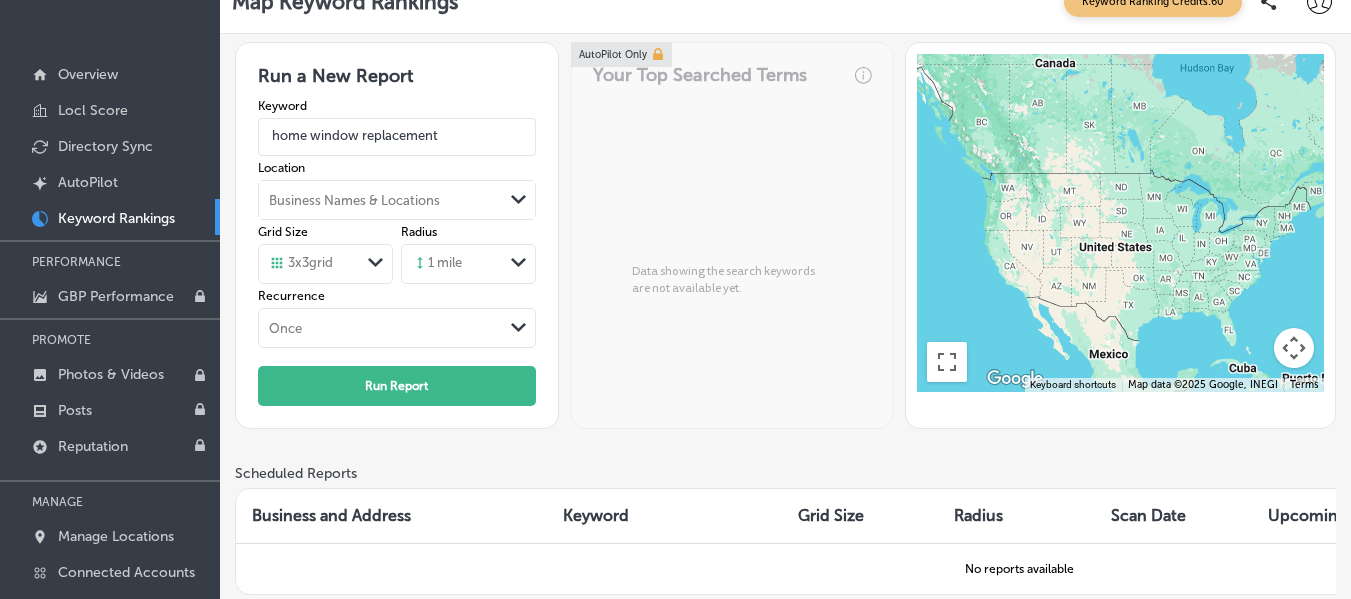 click on "Business Names & Locations" at bounding box center [381, 200] 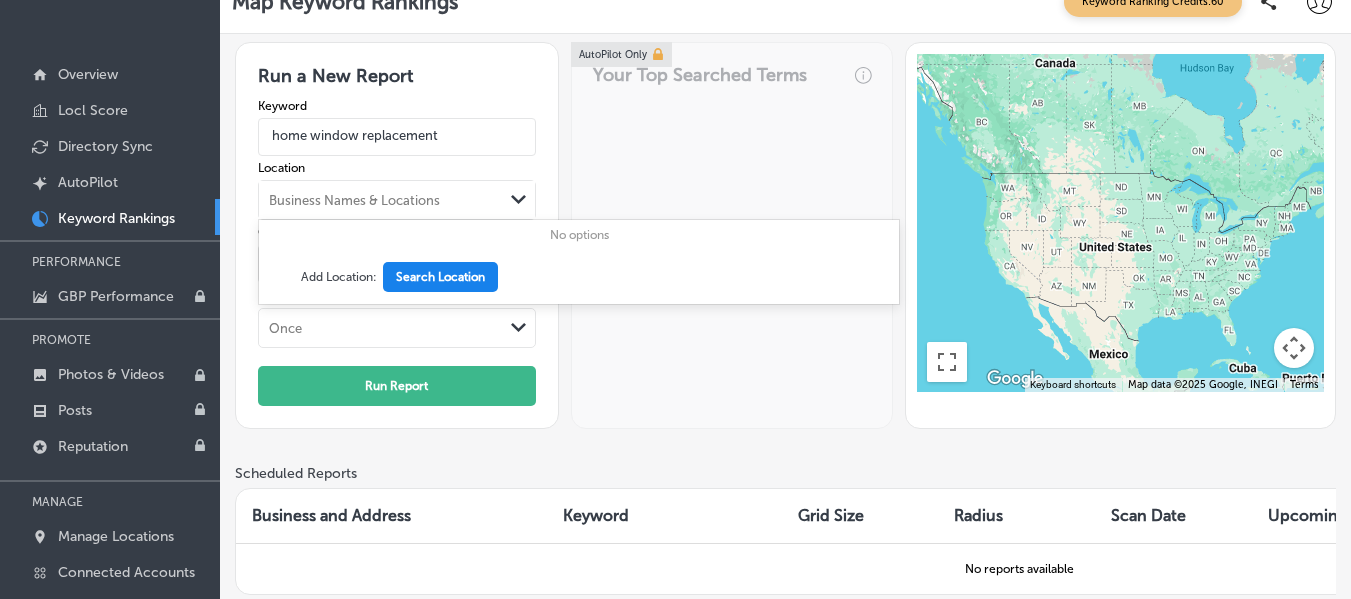 click on "Search Location" at bounding box center [440, 277] 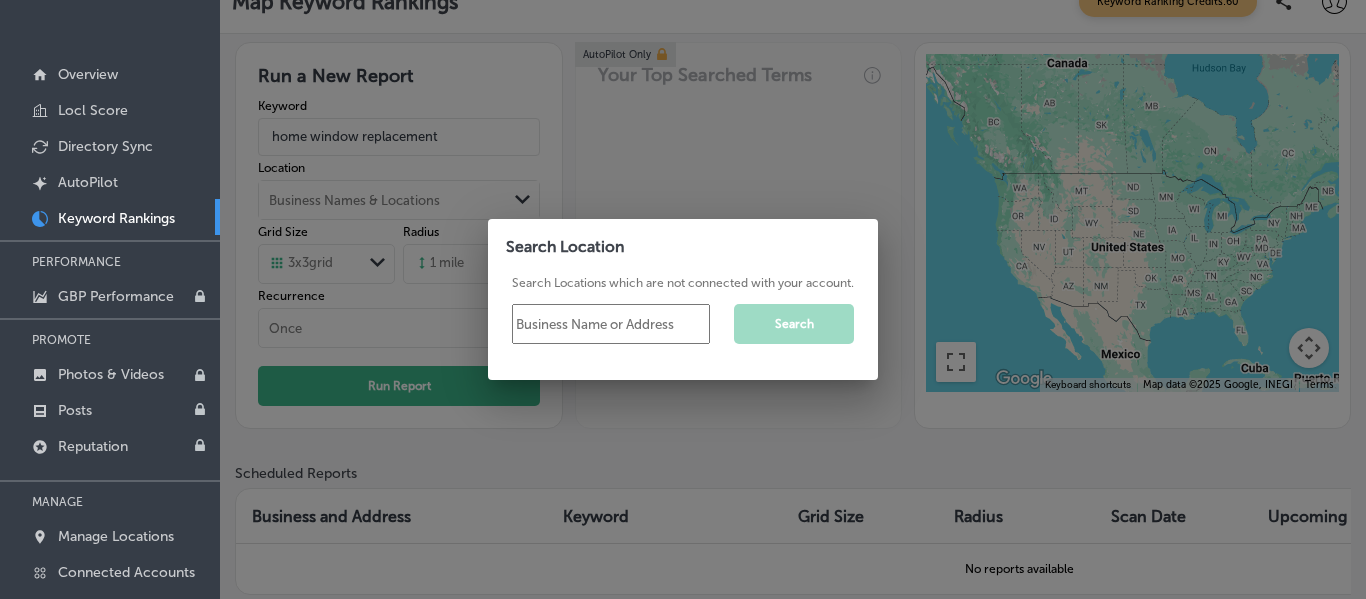 click at bounding box center [611, 324] 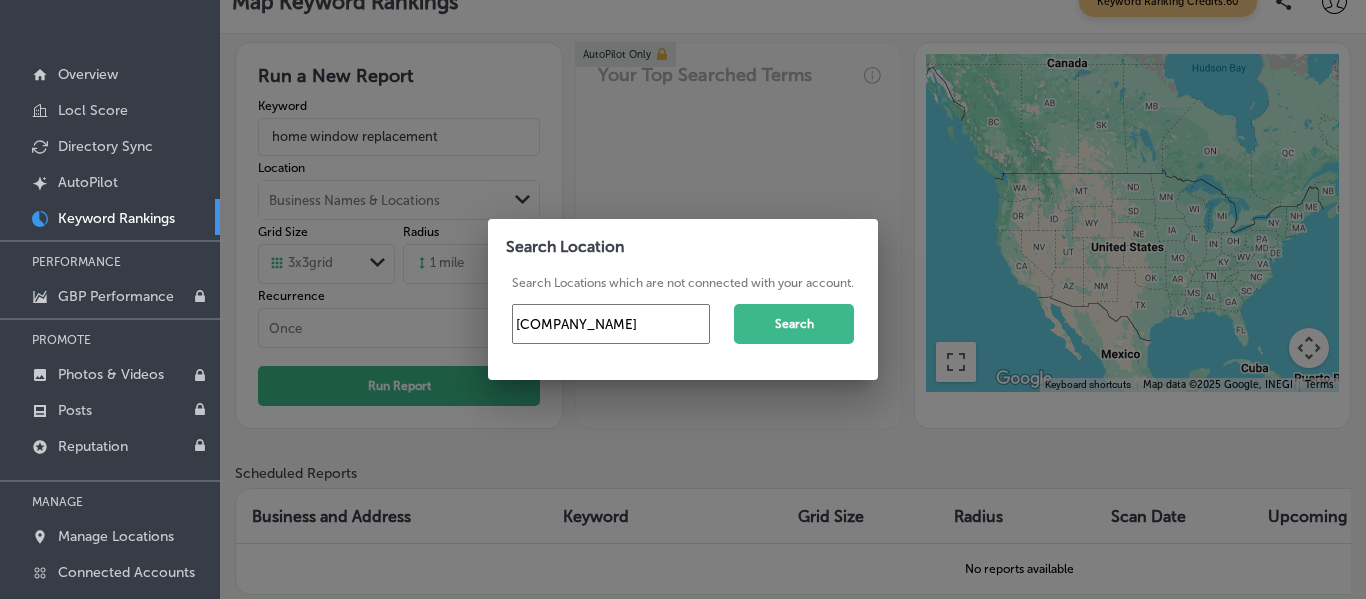click on "[COMPANY_NAME]" at bounding box center (611, 324) 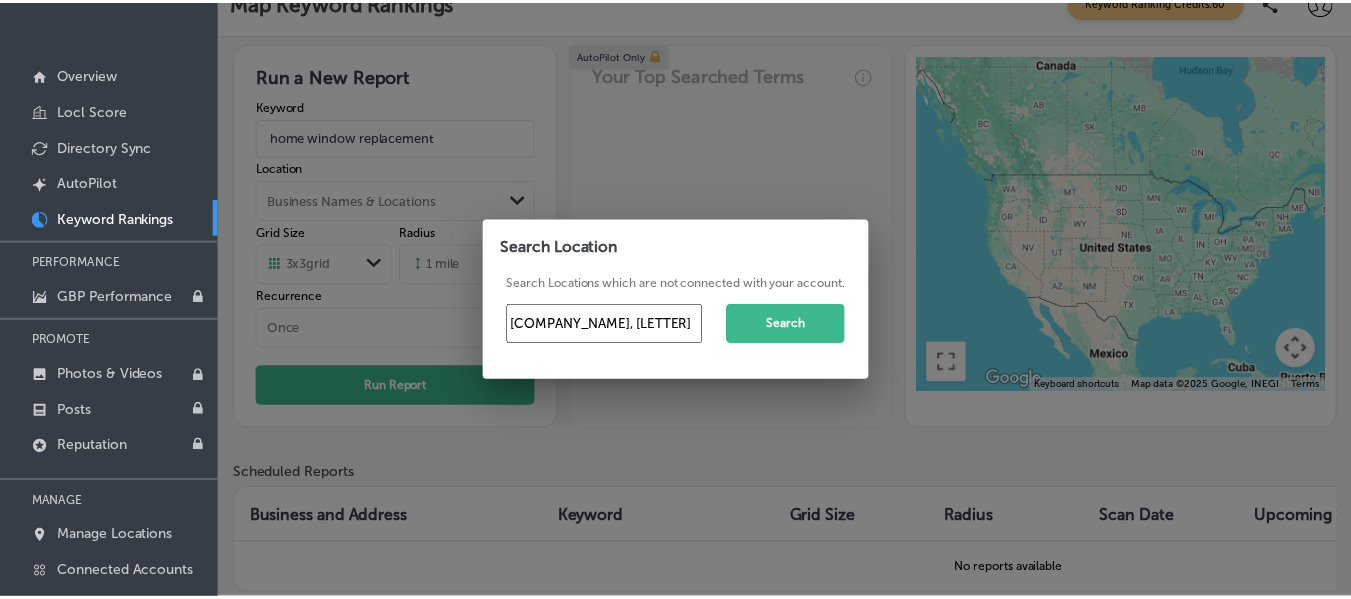scroll, scrollTop: 0, scrollLeft: 0, axis: both 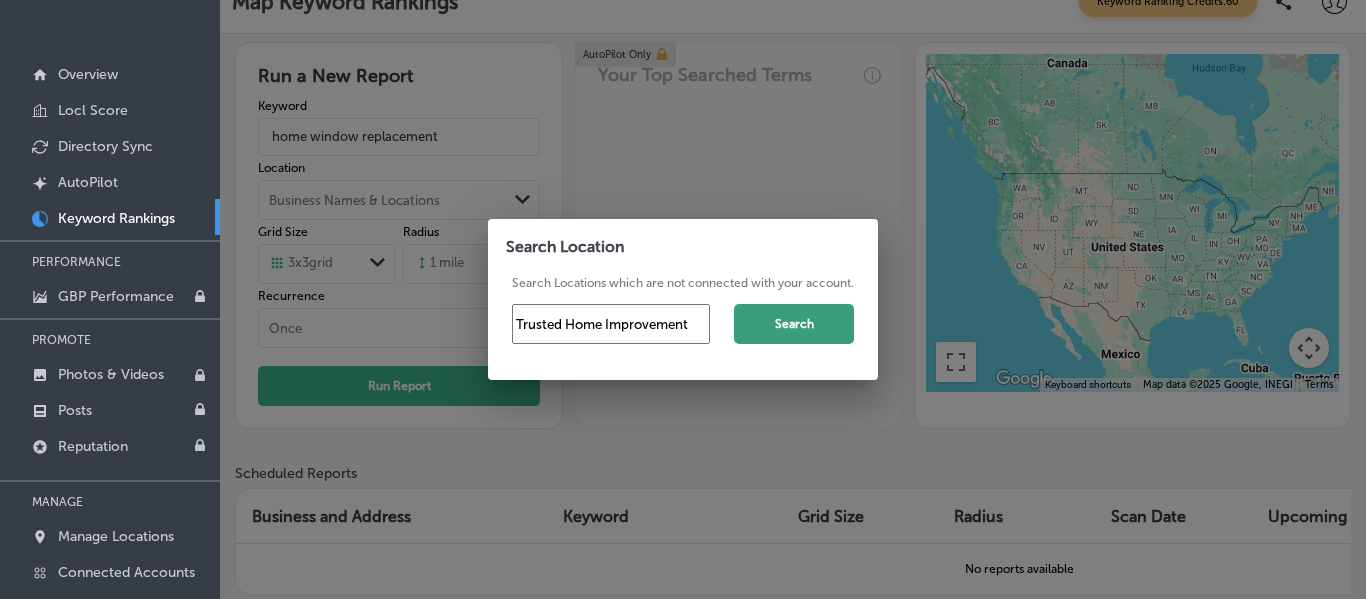 type on "Trusted Home Improvement" 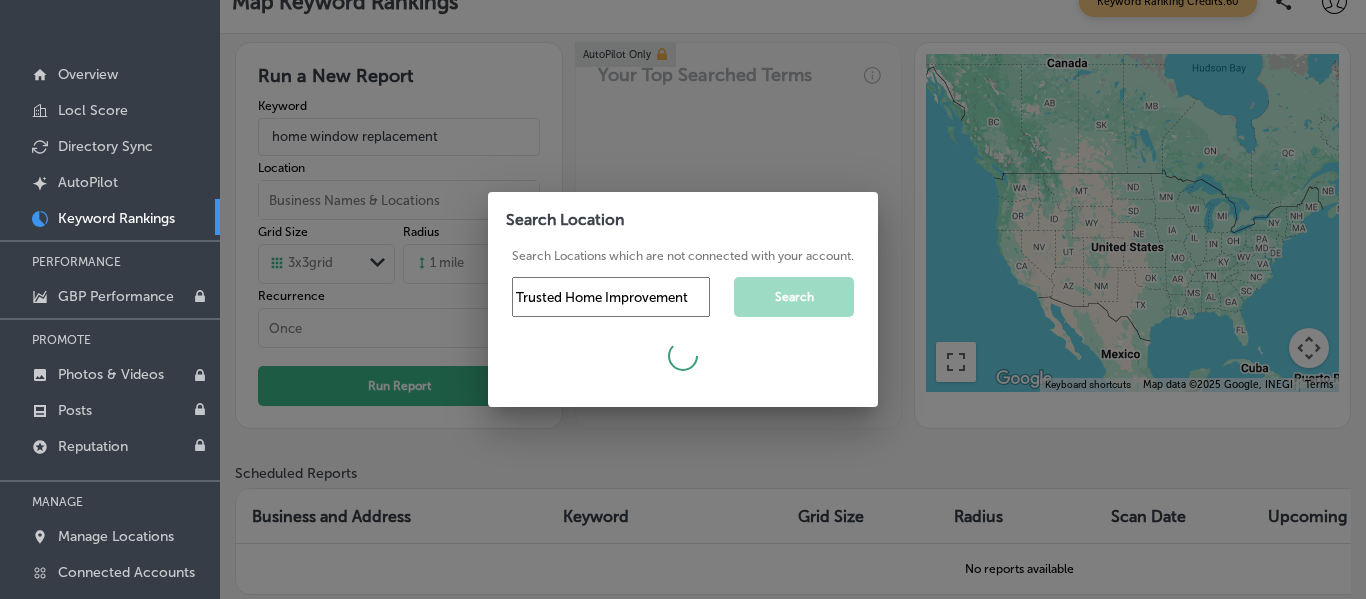 type 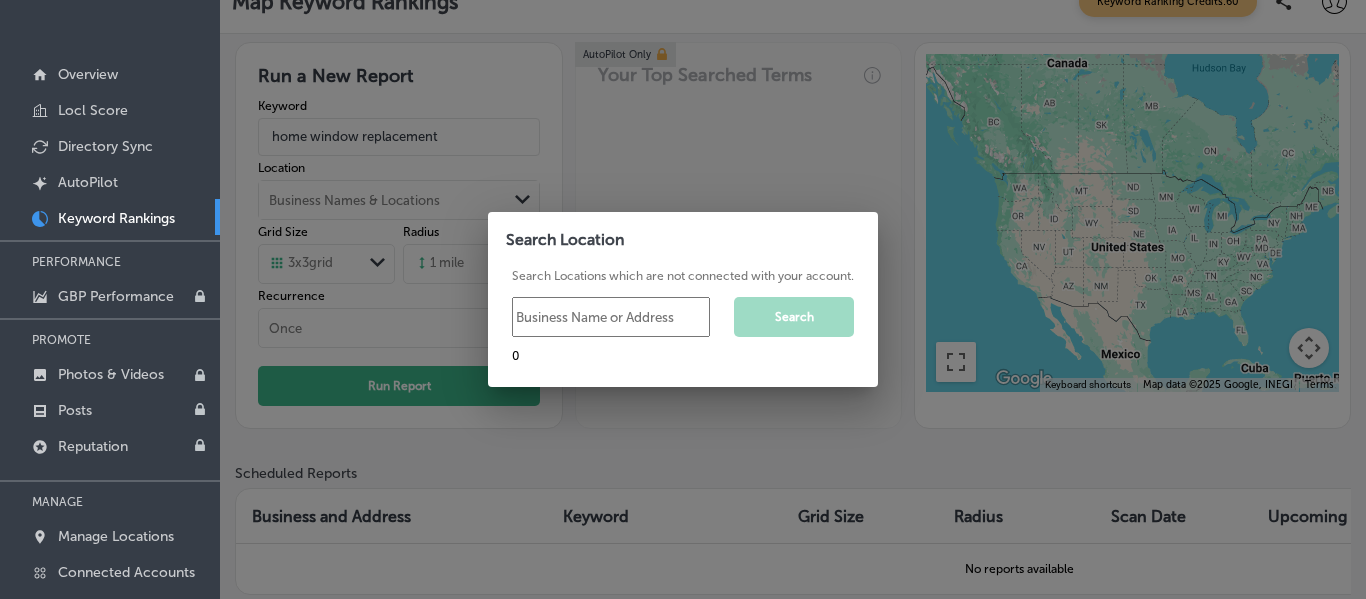 click at bounding box center [683, 299] 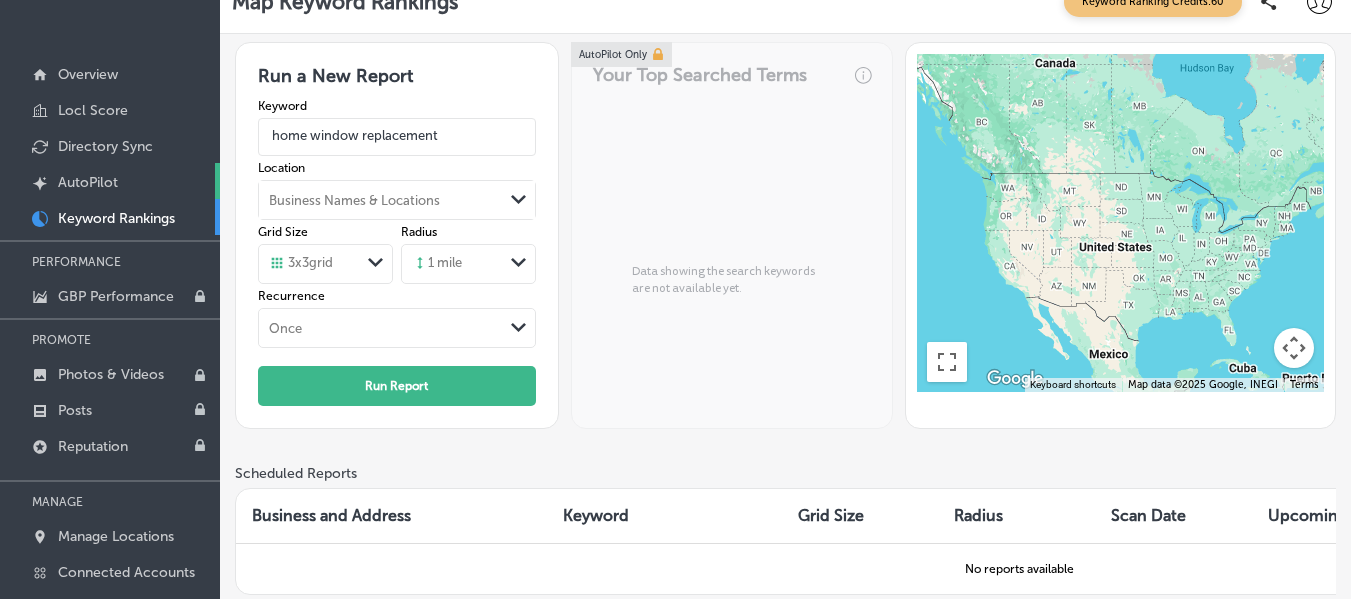 click on "Created by potrace 1.10, written by Peter Selinger 2001-2011
AutoPilot" at bounding box center (110, 181) 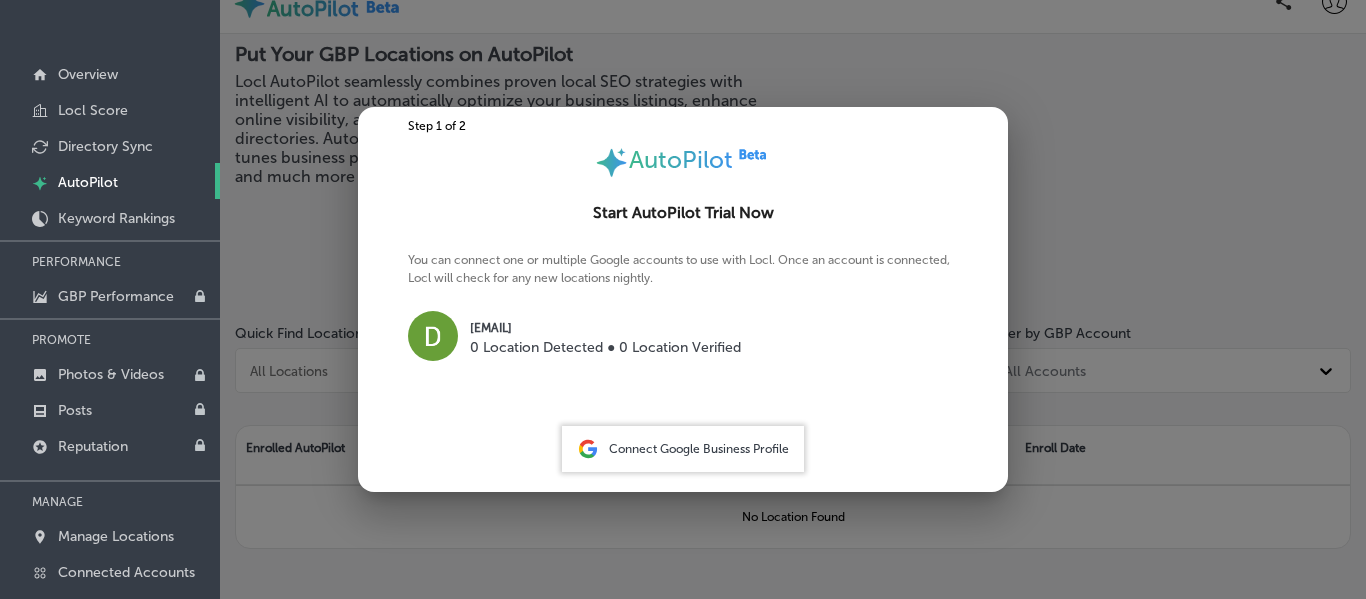 click on "You can connect one or multiple Google accounts to use with Locl. Once an account is connected, Locl will check for any new locations nightly. [EMAIL] [NUMBER] Location Detected ● [NUMBER] Location Verified" at bounding box center (683, 326) 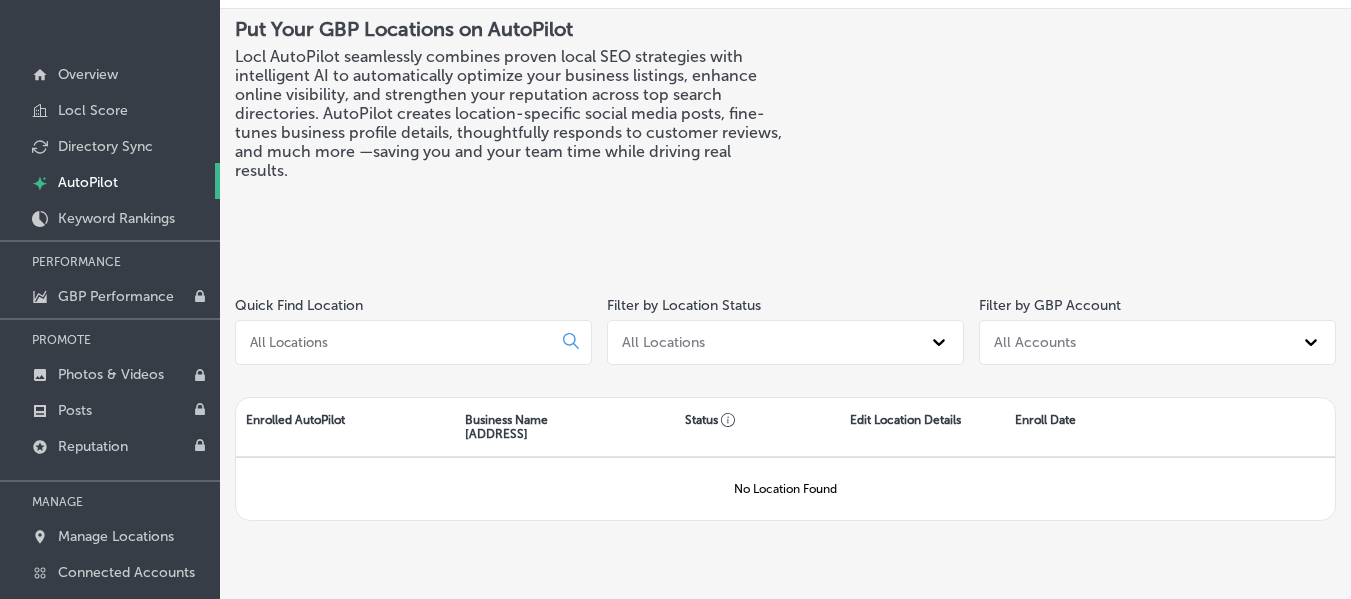 scroll, scrollTop: 48, scrollLeft: 0, axis: vertical 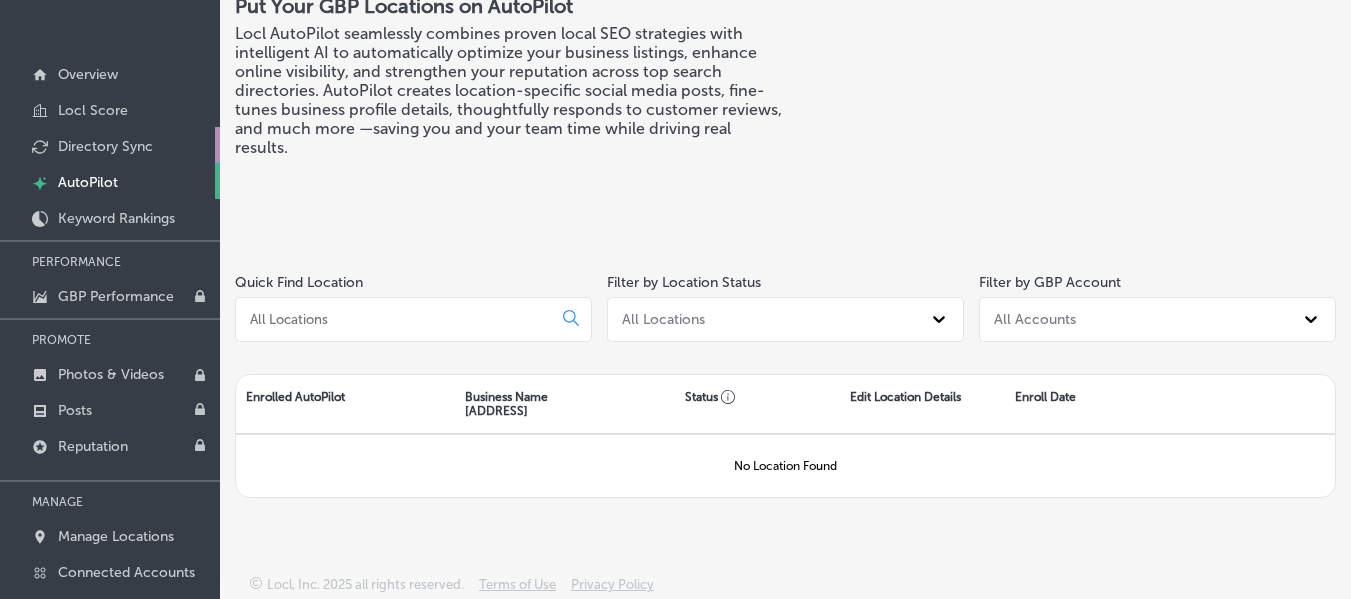 click on "Directory Sync" at bounding box center [105, 146] 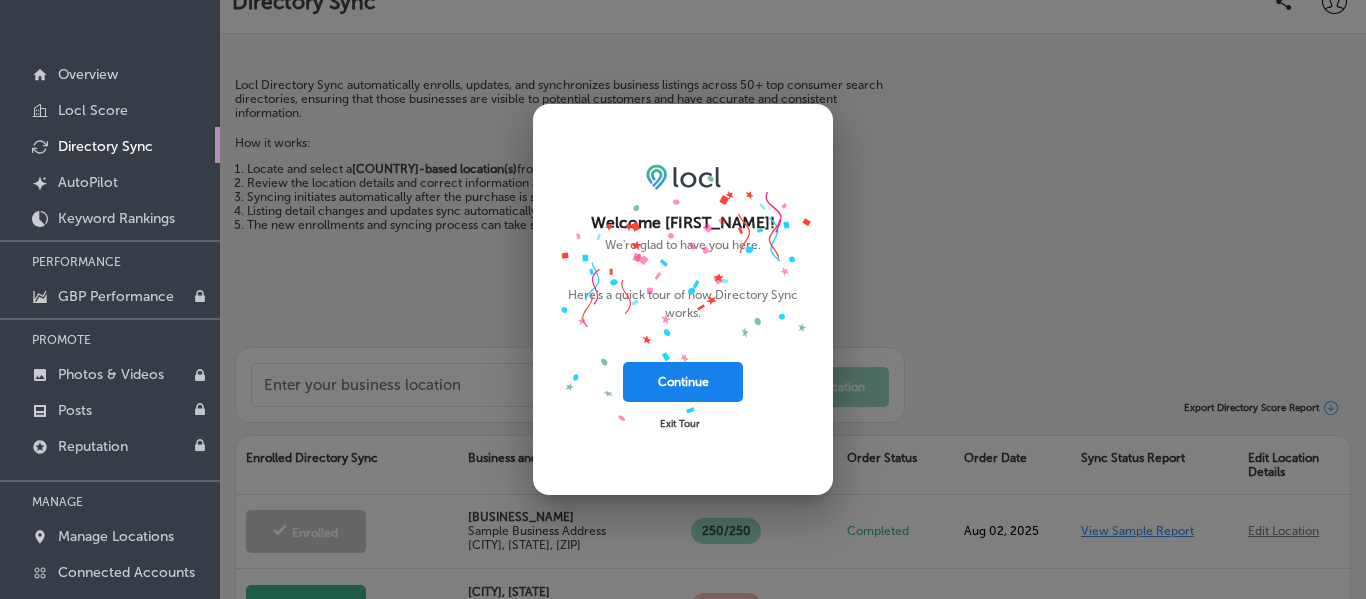 click on "Continue" at bounding box center (683, 382) 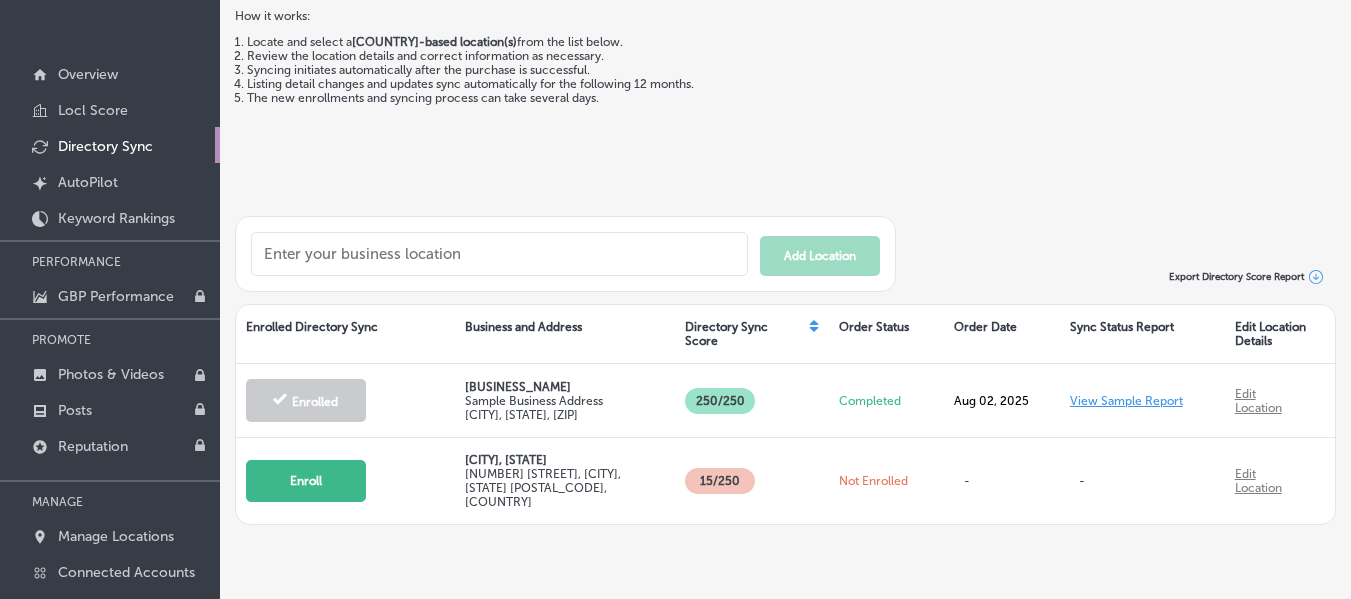 scroll, scrollTop: 142, scrollLeft: 0, axis: vertical 